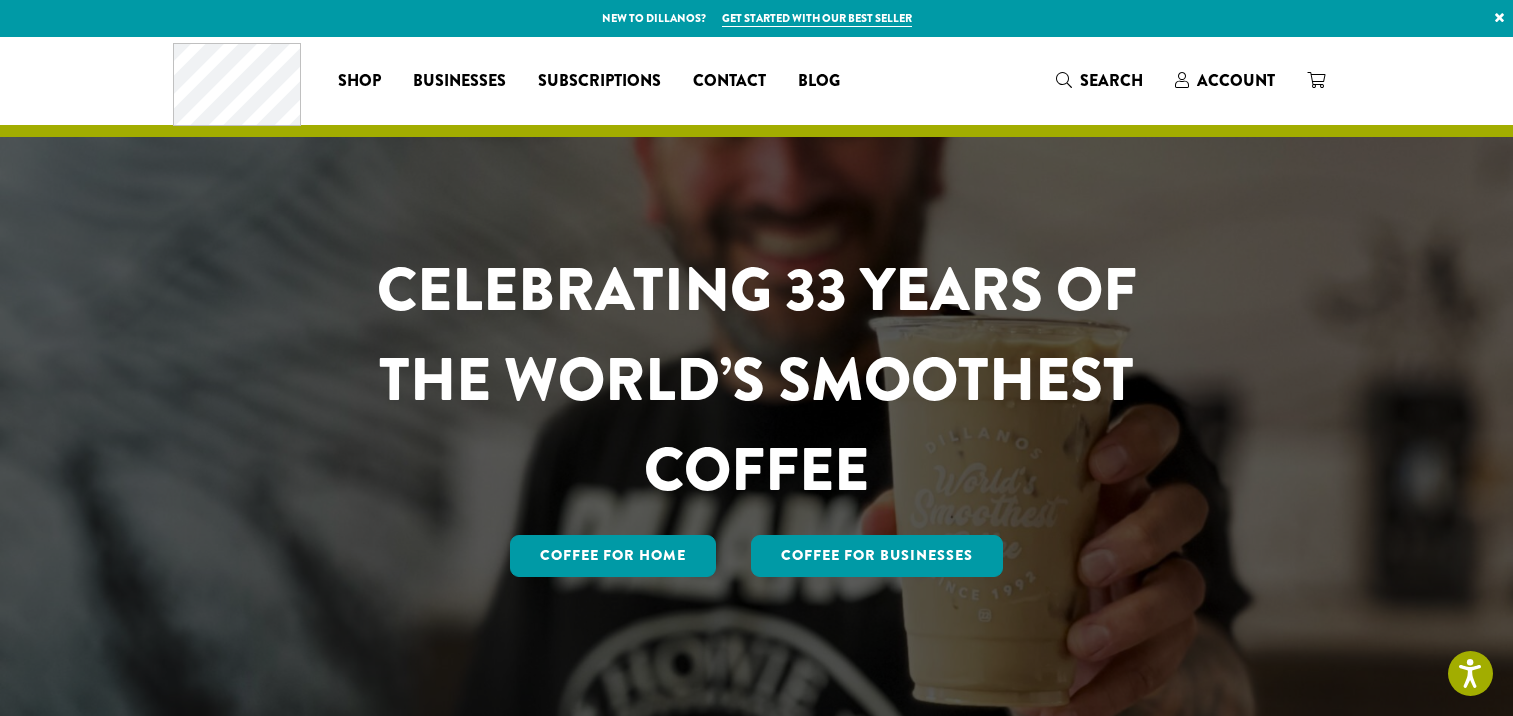 scroll, scrollTop: 0, scrollLeft: 0, axis: both 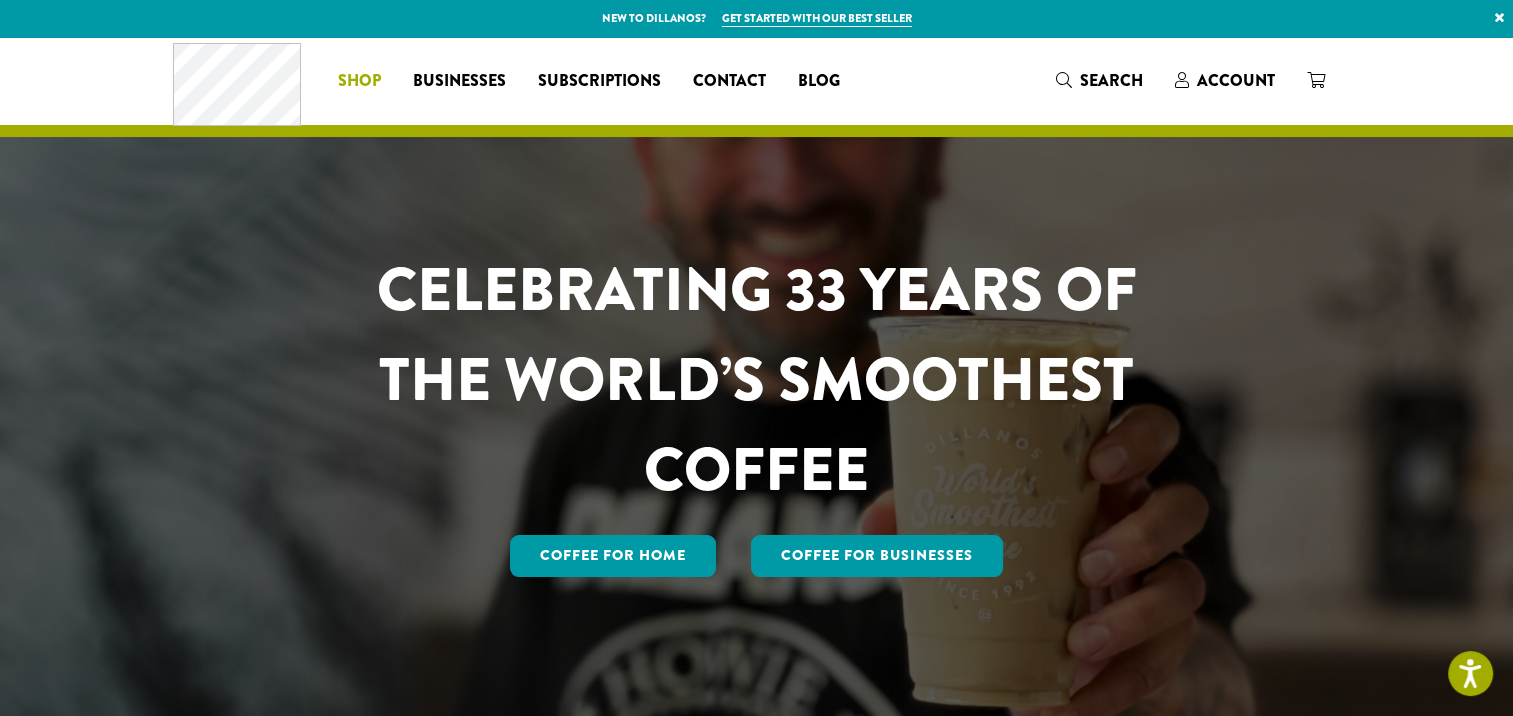 click on "Shop" at bounding box center (359, 81) 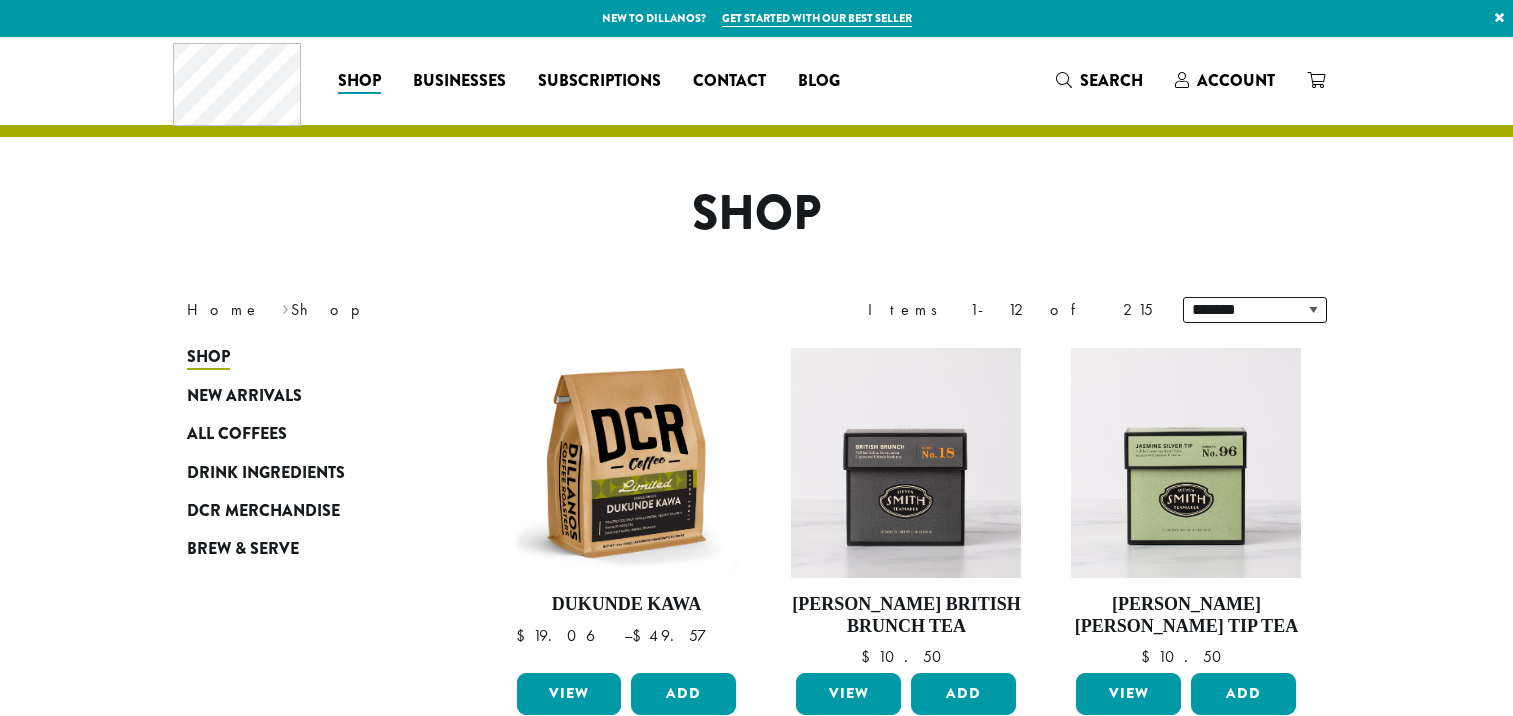 scroll, scrollTop: 0, scrollLeft: 0, axis: both 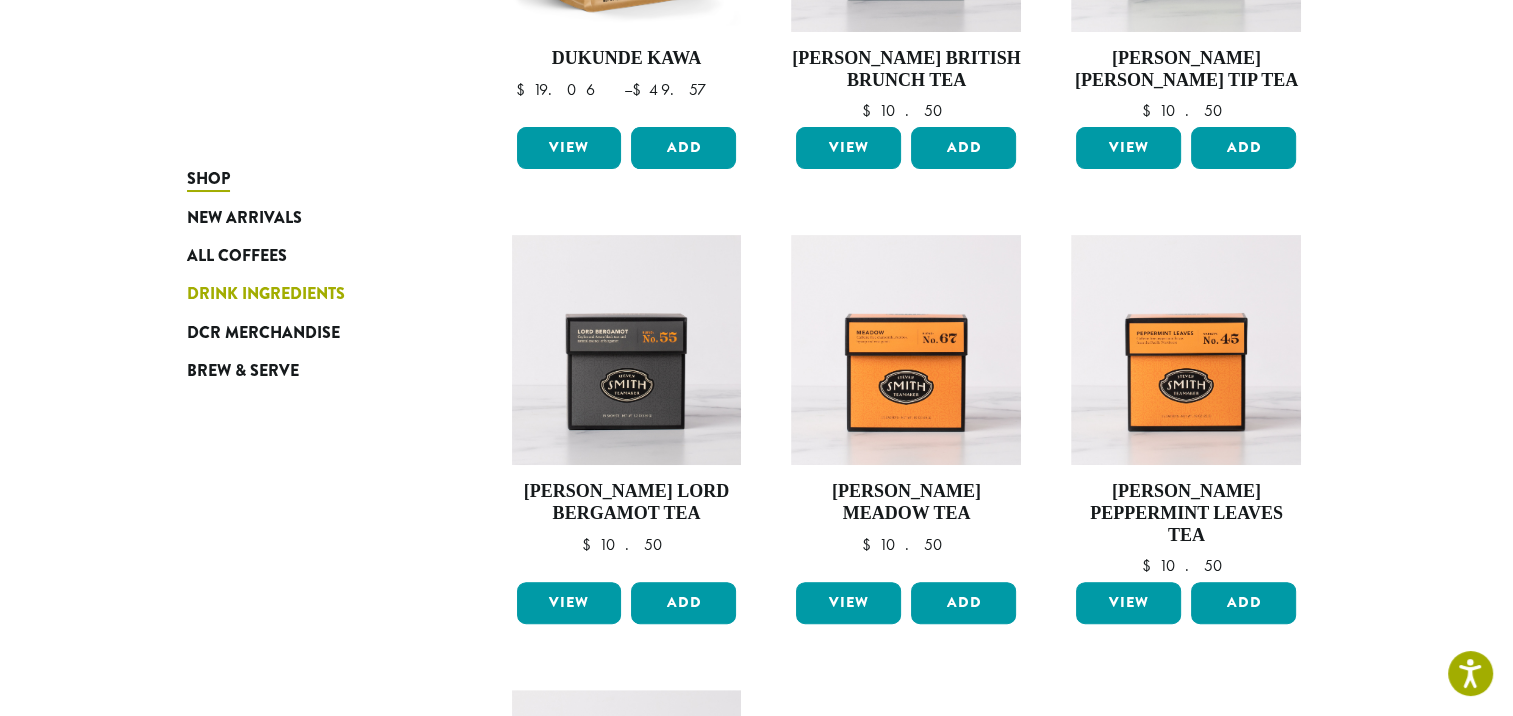 click on "Drink Ingredients" at bounding box center [266, 294] 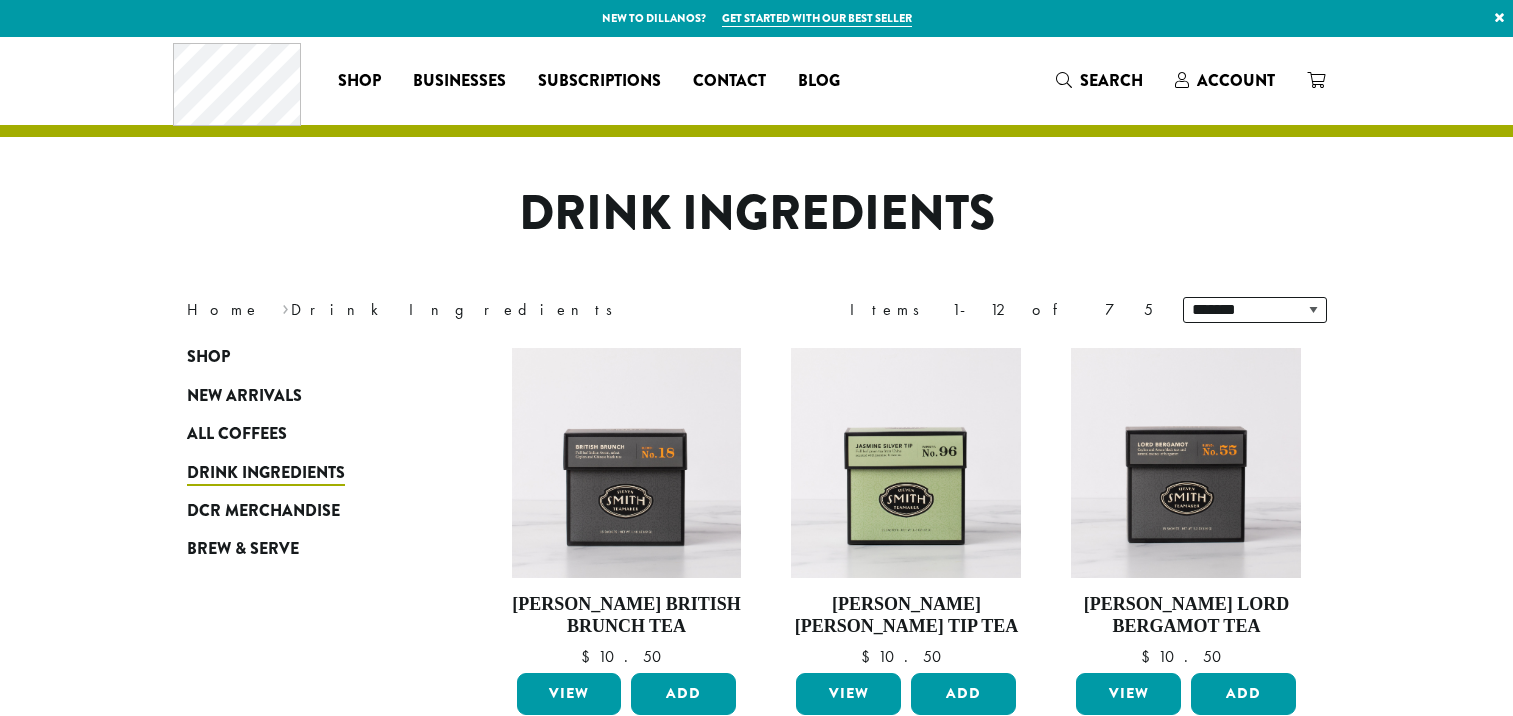 scroll, scrollTop: 0, scrollLeft: 0, axis: both 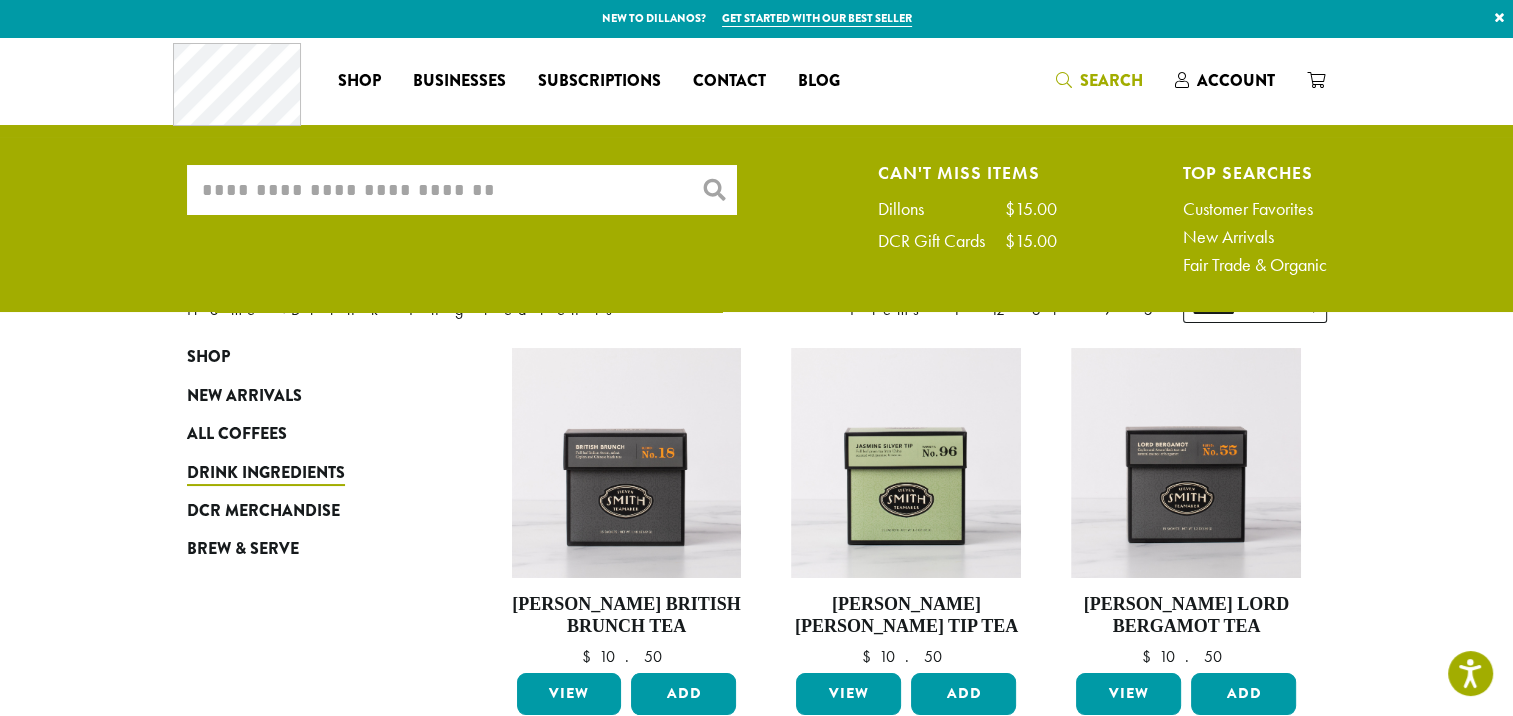 click on "What are you searching for?" at bounding box center (462, 190) 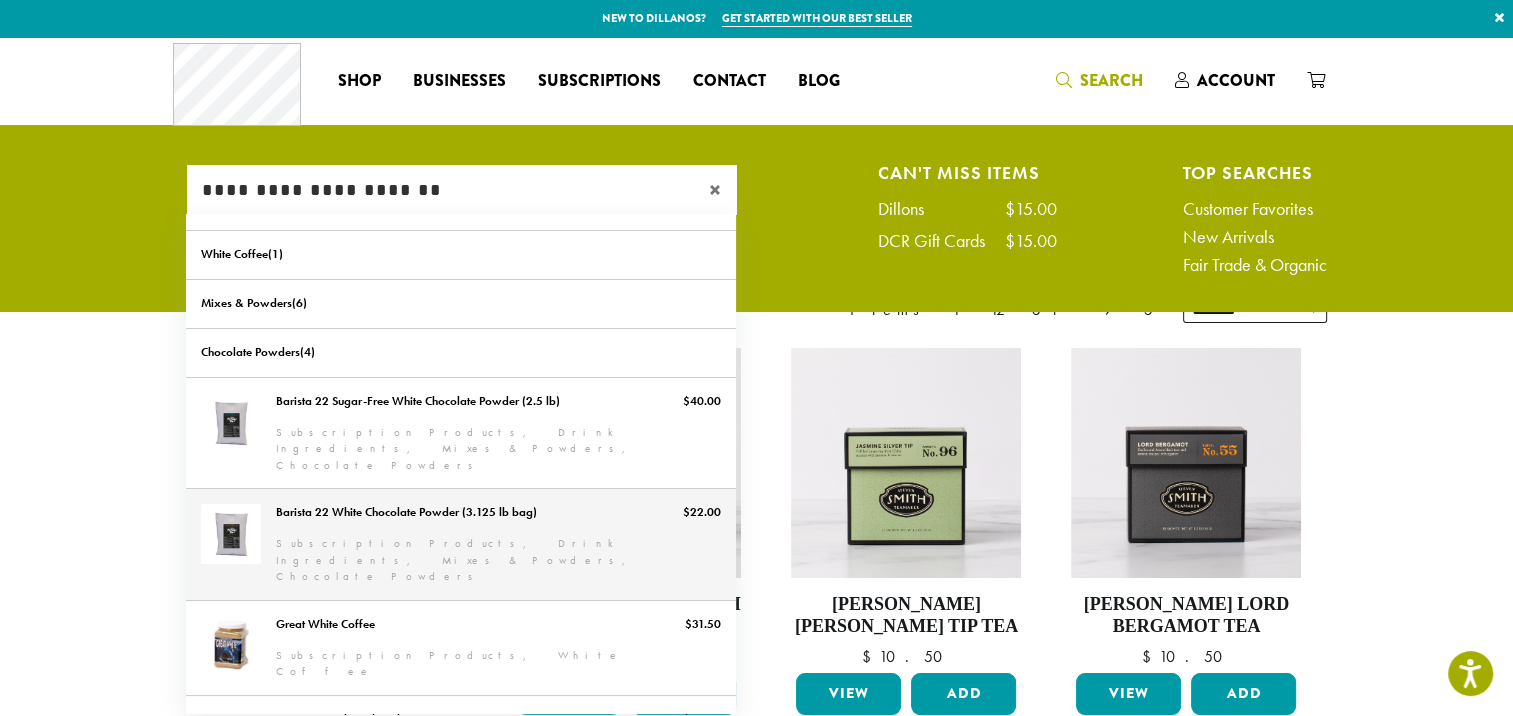 type on "**********" 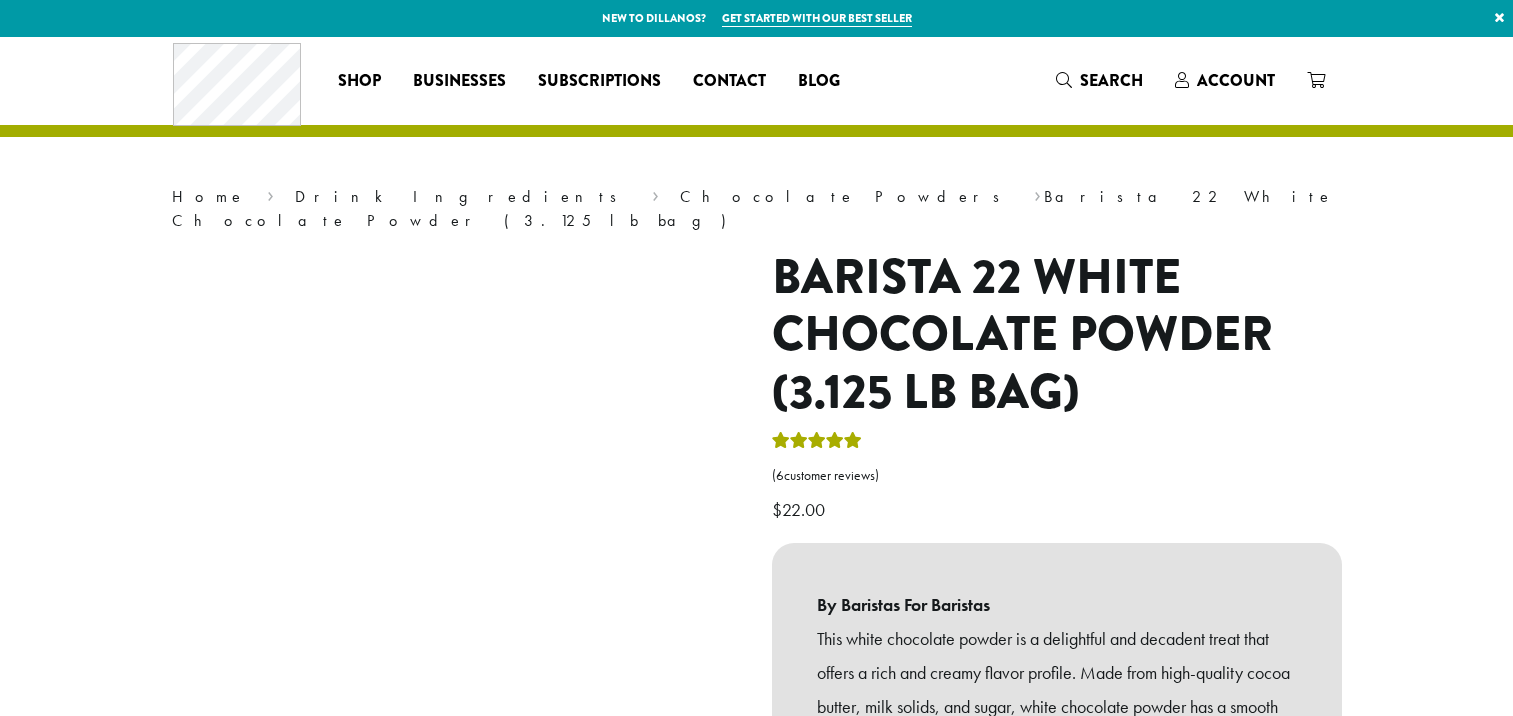 scroll, scrollTop: 0, scrollLeft: 0, axis: both 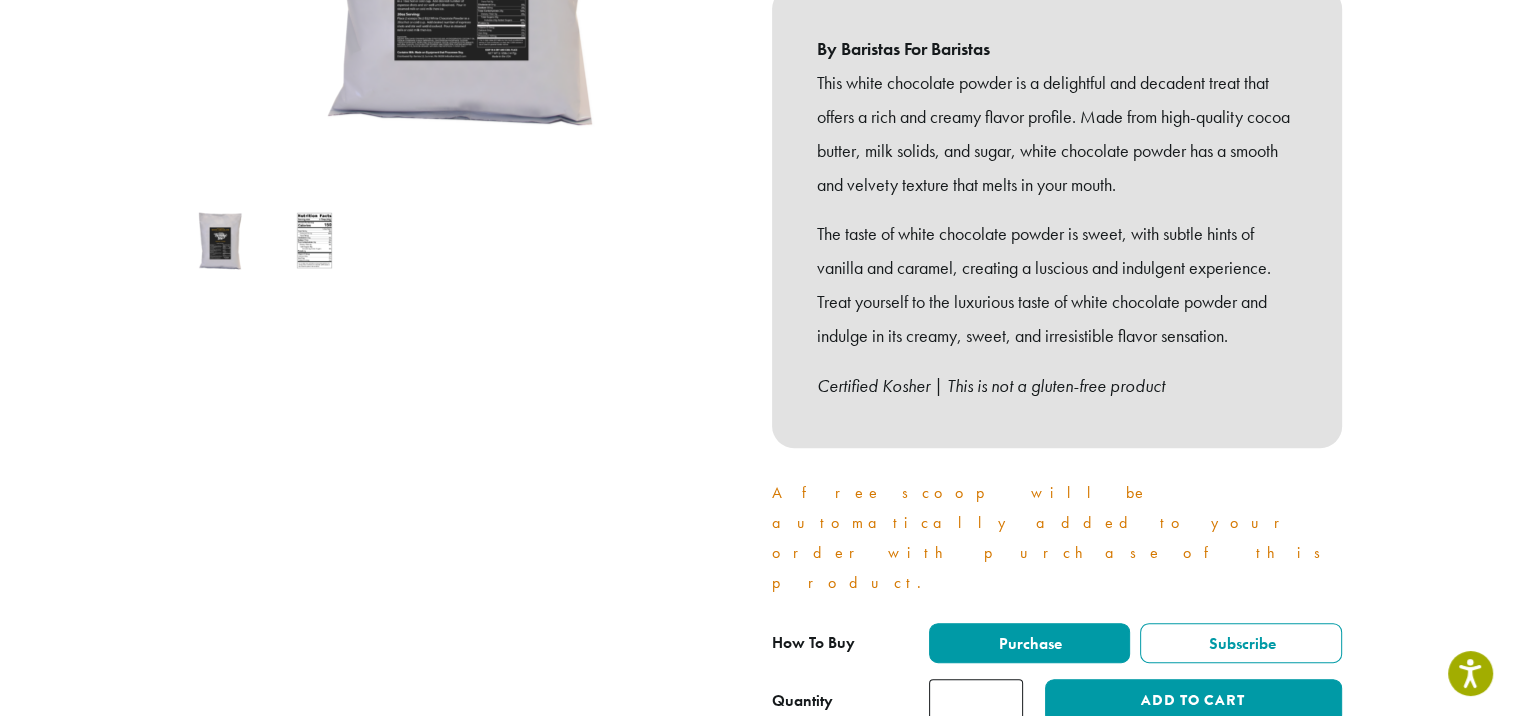 click on "*" at bounding box center [976, 701] 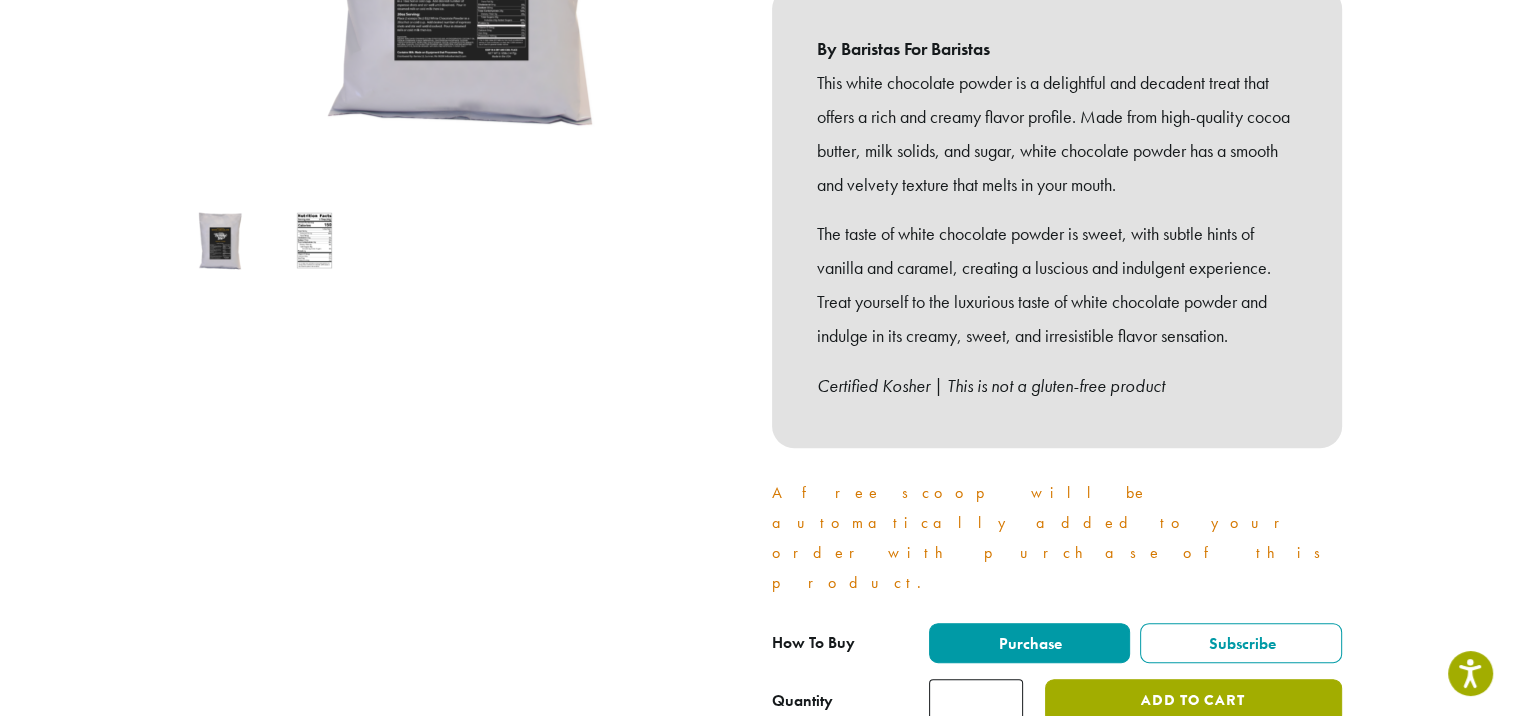 click on "Add to cart" at bounding box center (1193, 701) 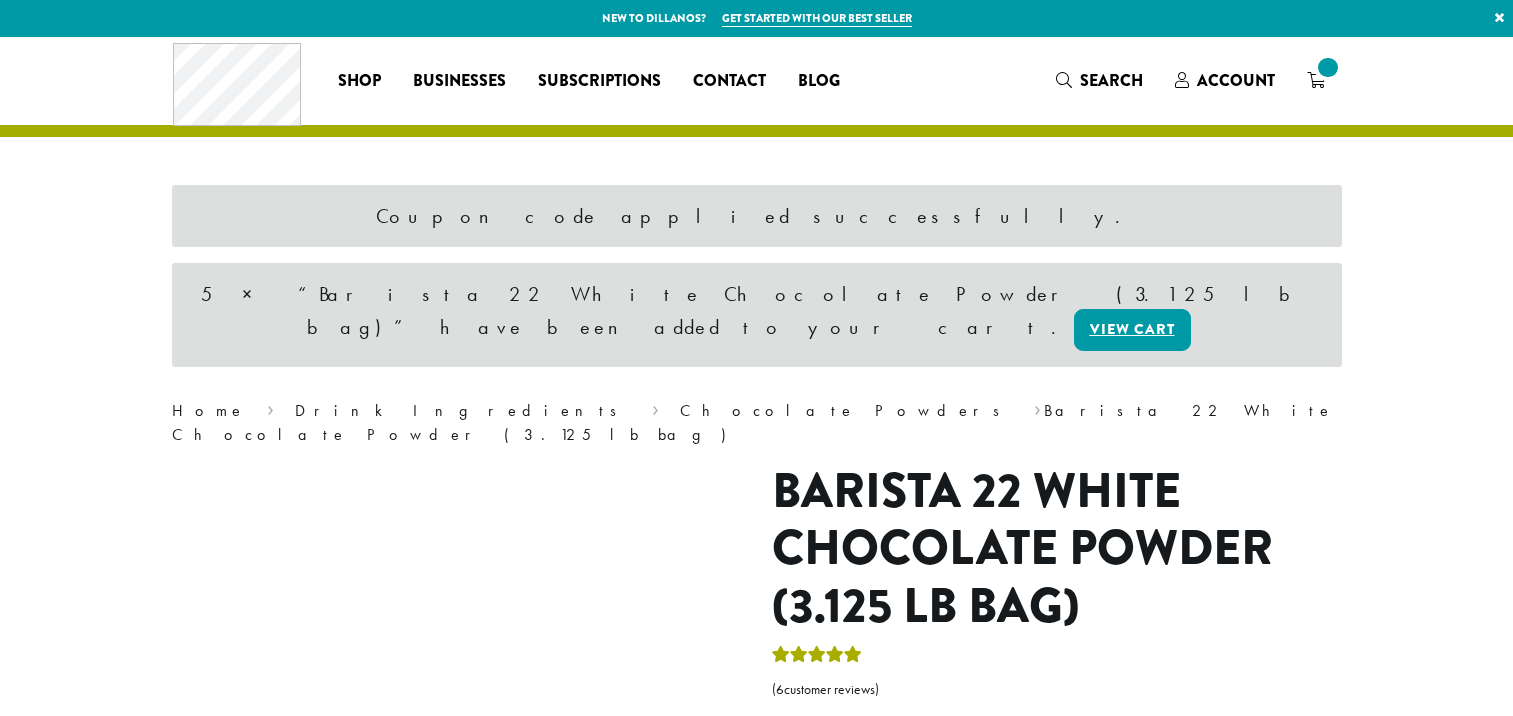 scroll, scrollTop: 0, scrollLeft: 0, axis: both 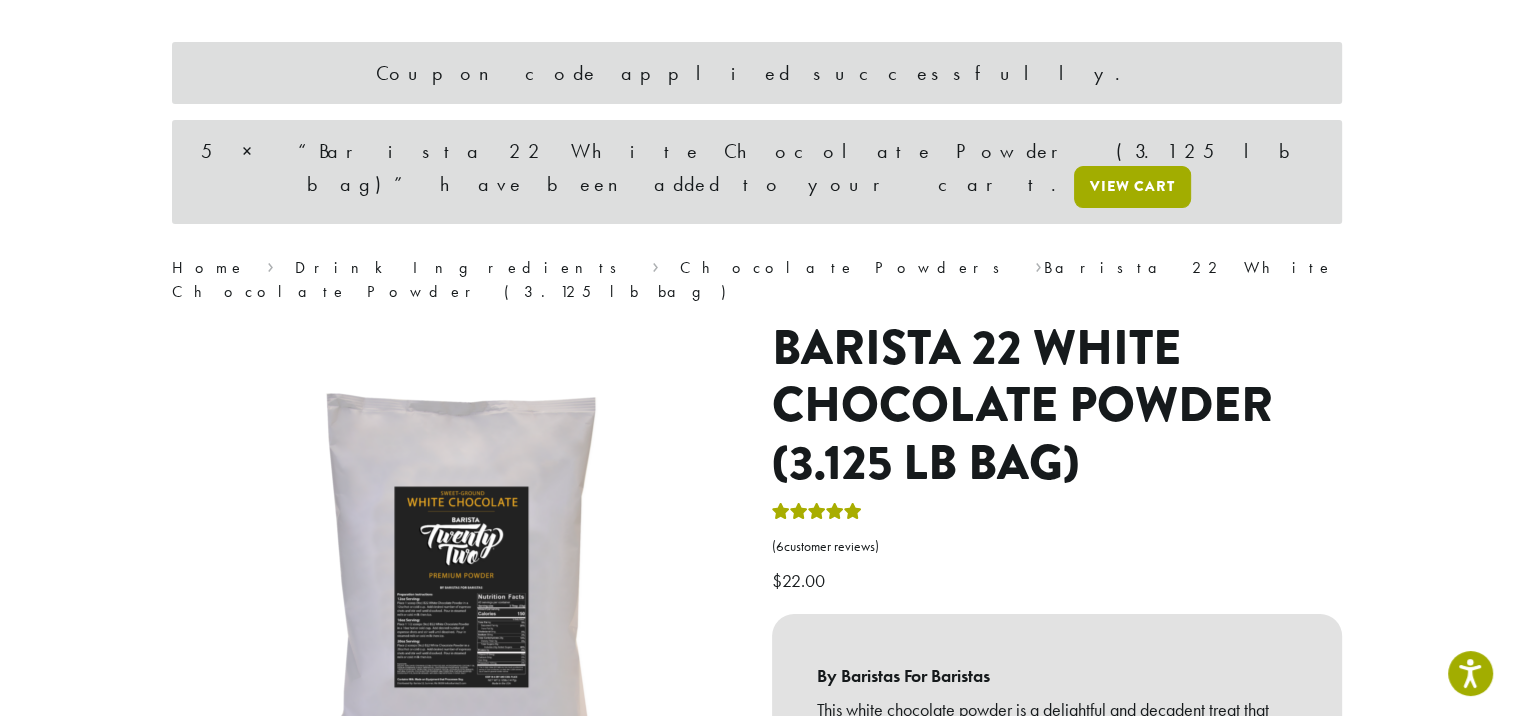 click on "View cart" at bounding box center [1132, 187] 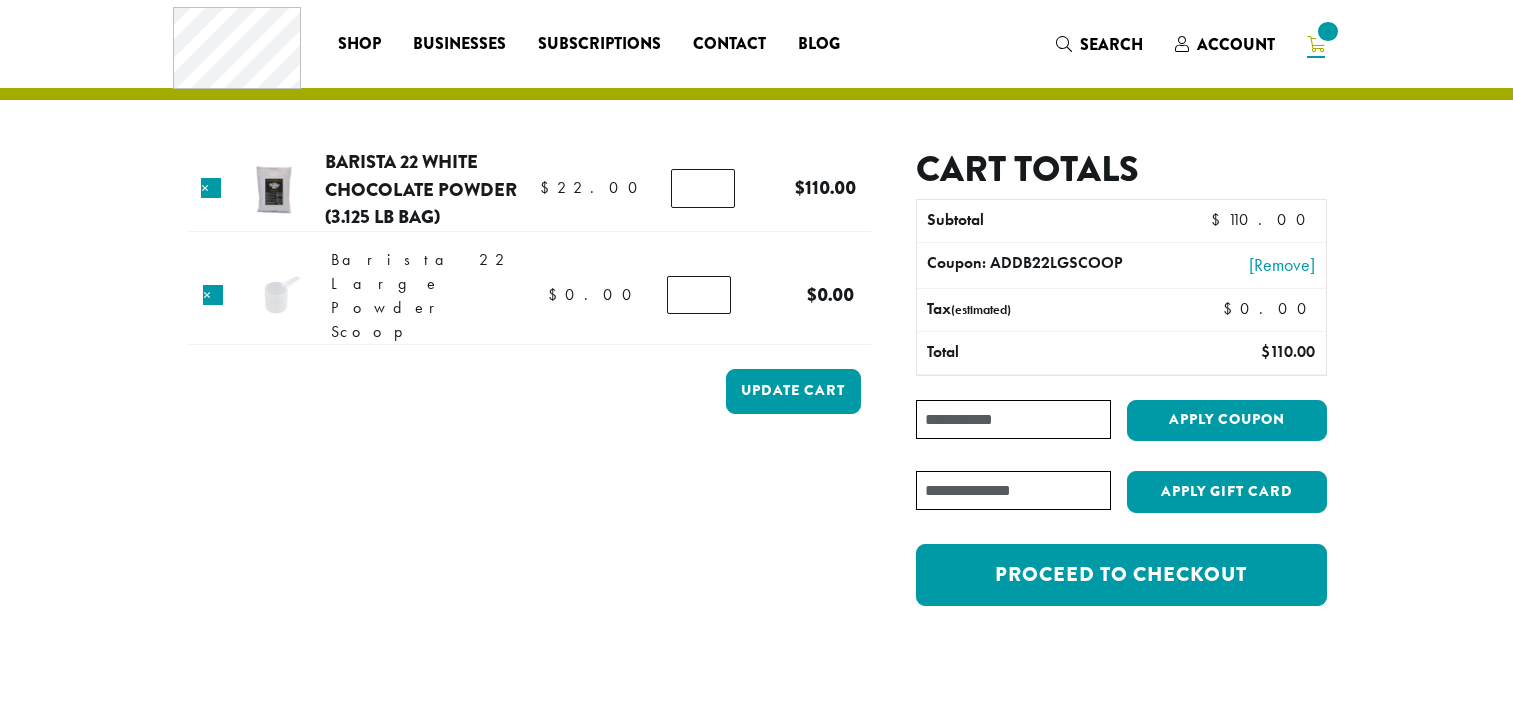 scroll, scrollTop: 0, scrollLeft: 0, axis: both 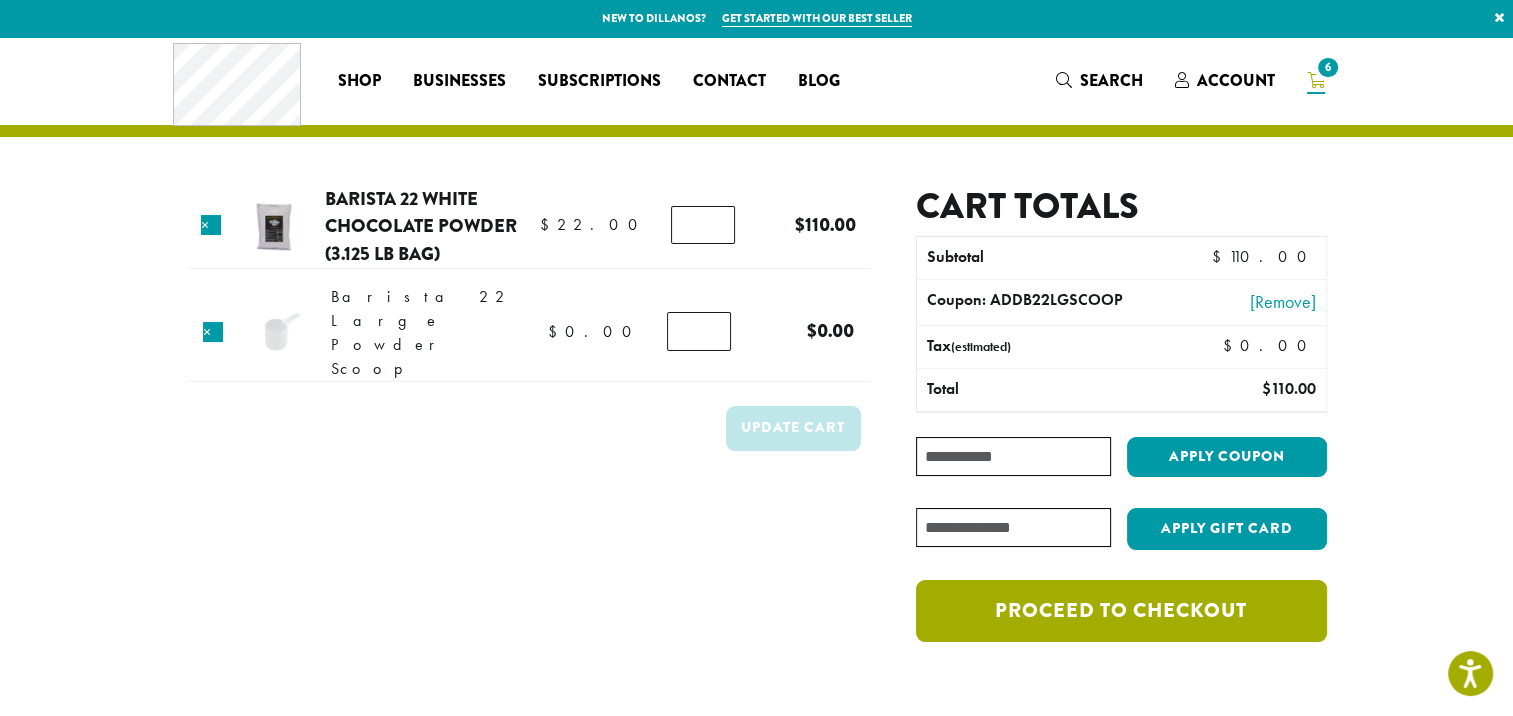 click on "Proceed to checkout" at bounding box center (1121, 611) 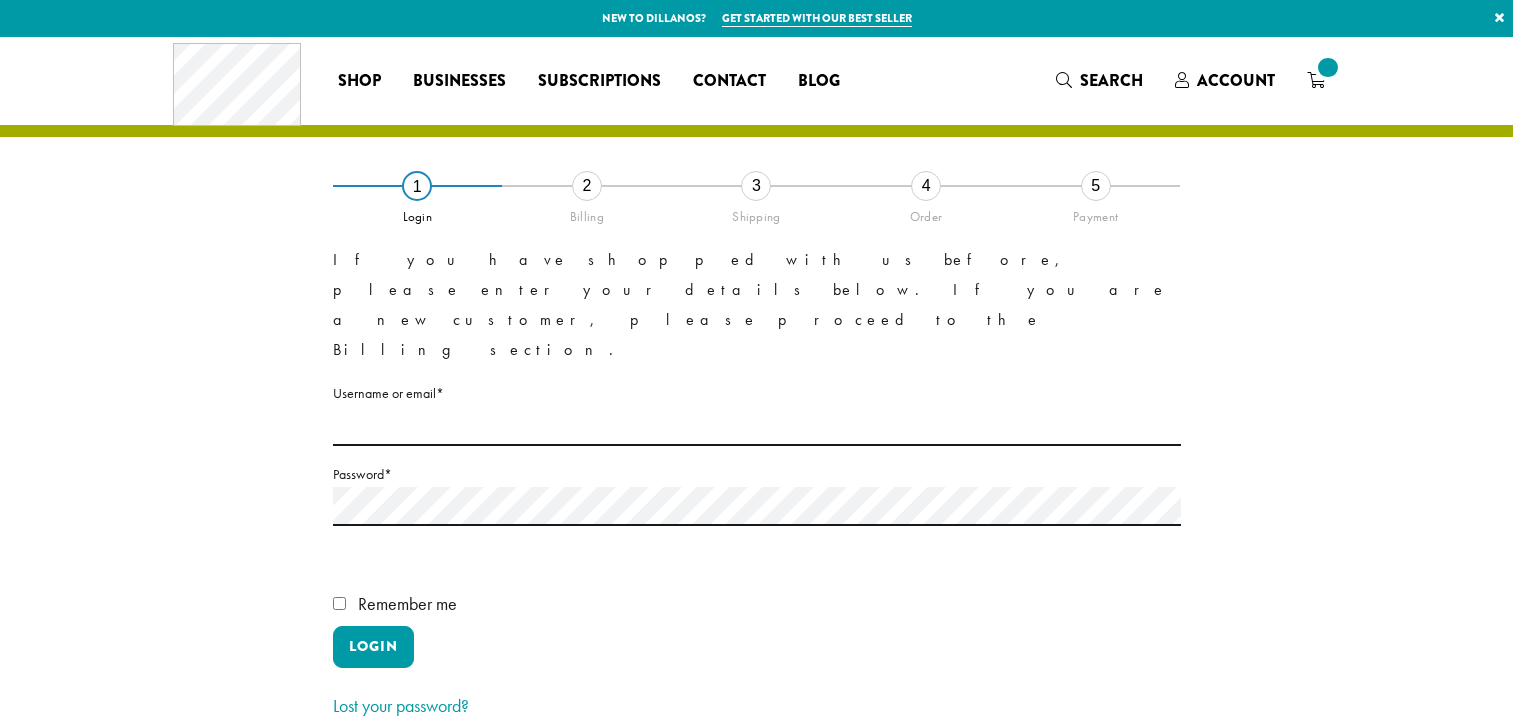 scroll, scrollTop: 0, scrollLeft: 0, axis: both 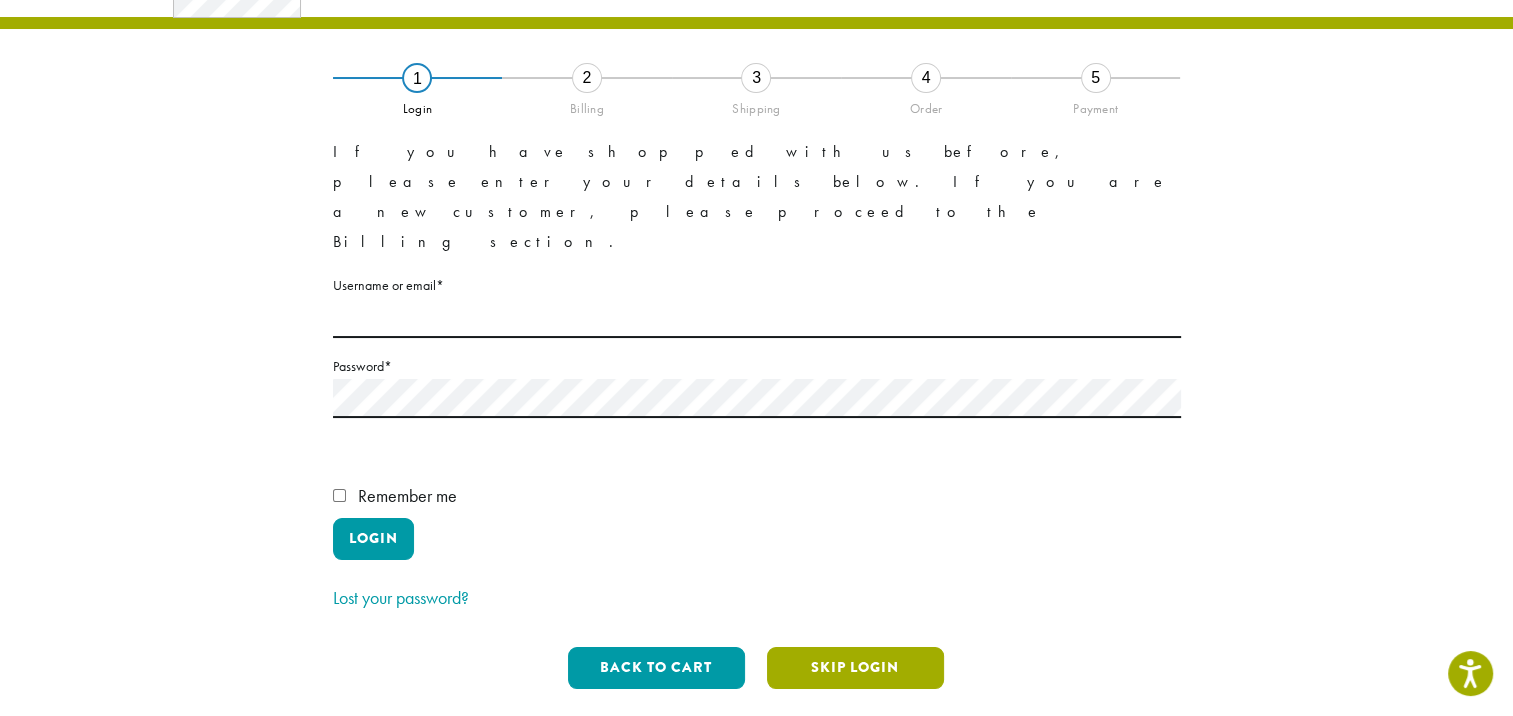 click on "Skip Login" at bounding box center (855, 668) 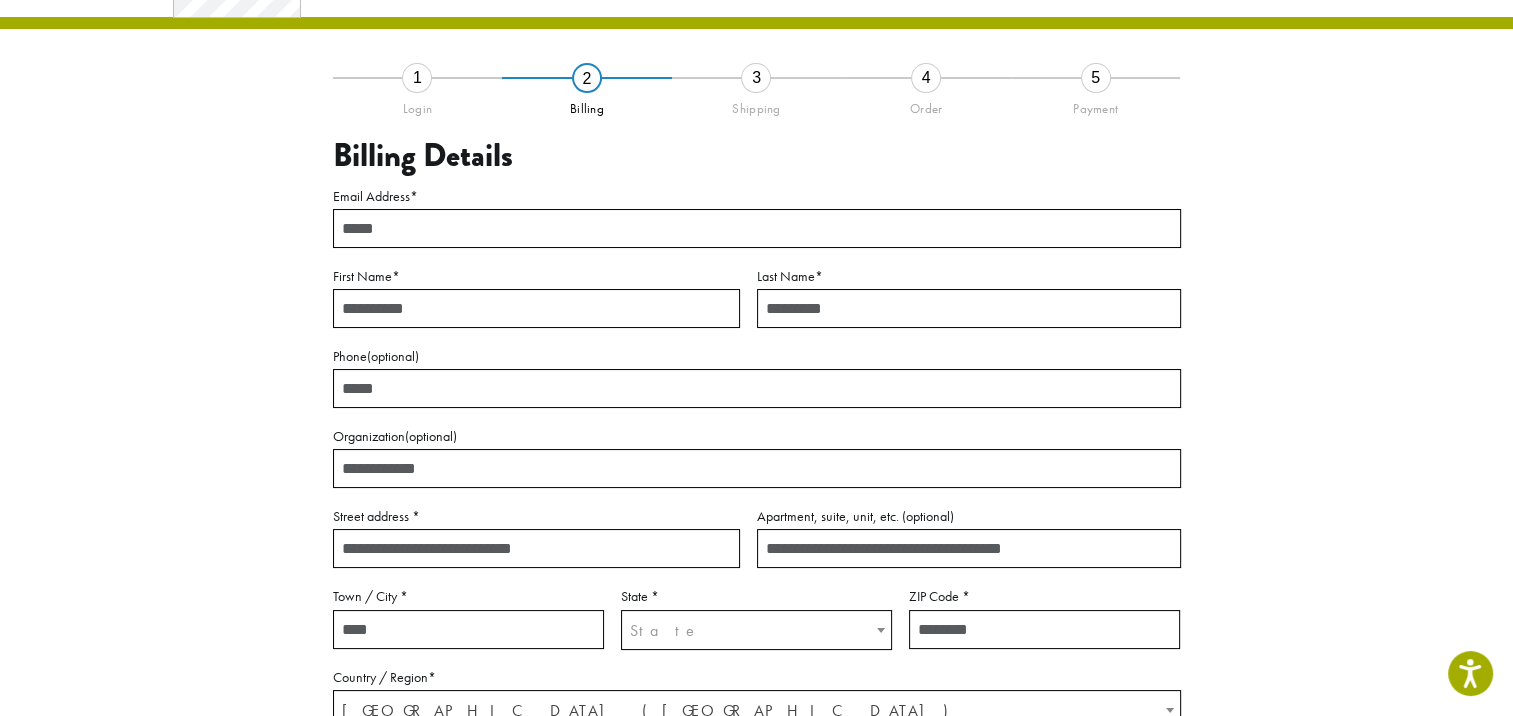 click on "Email Address  *" at bounding box center [757, 228] 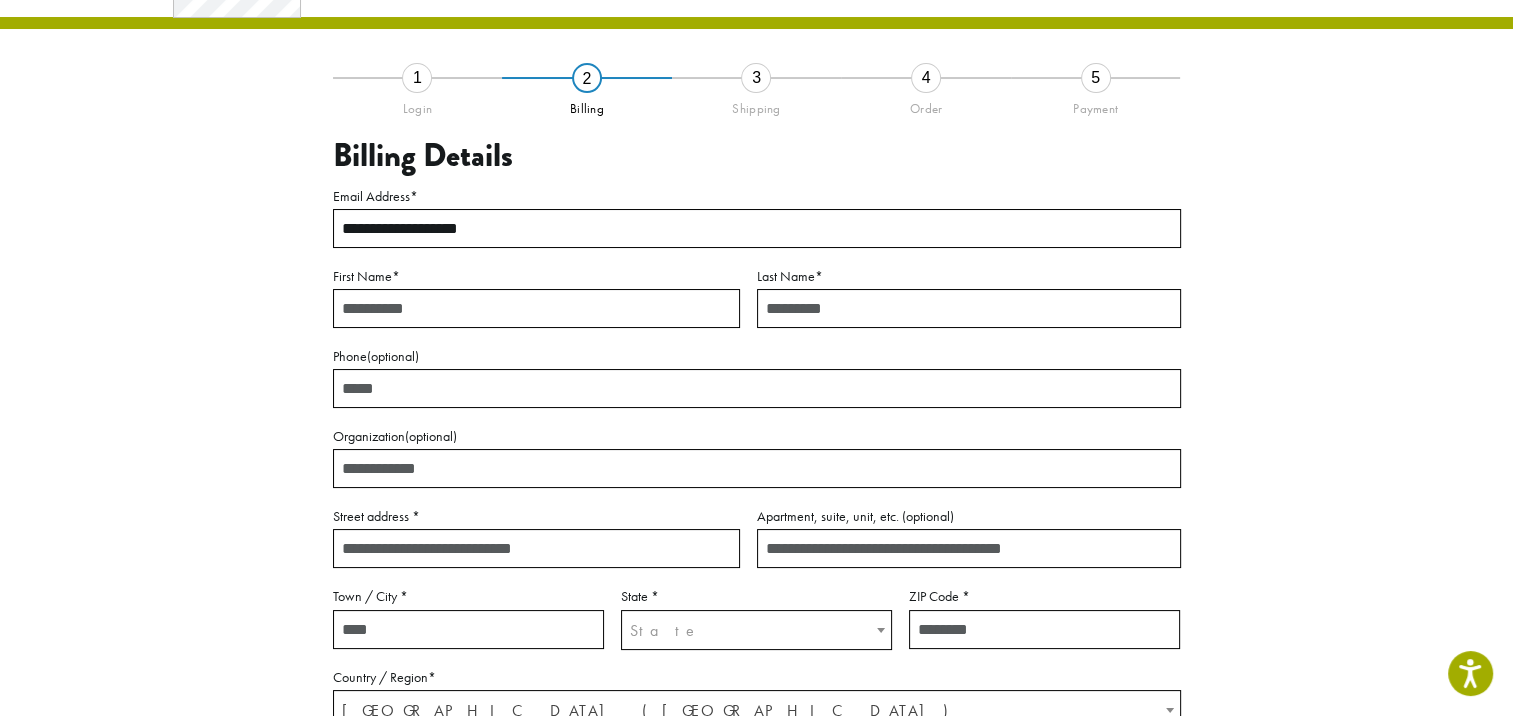 type on "*******" 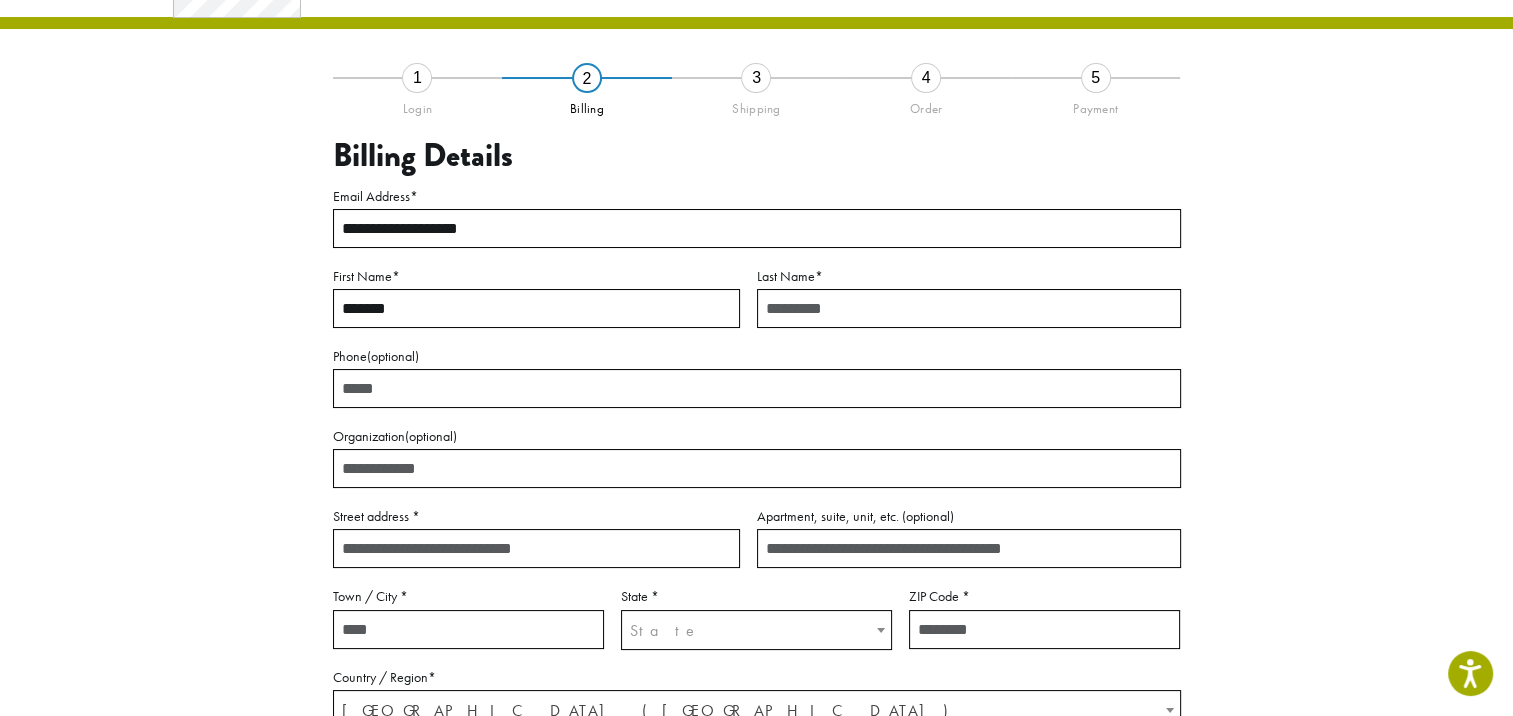 type on "*****" 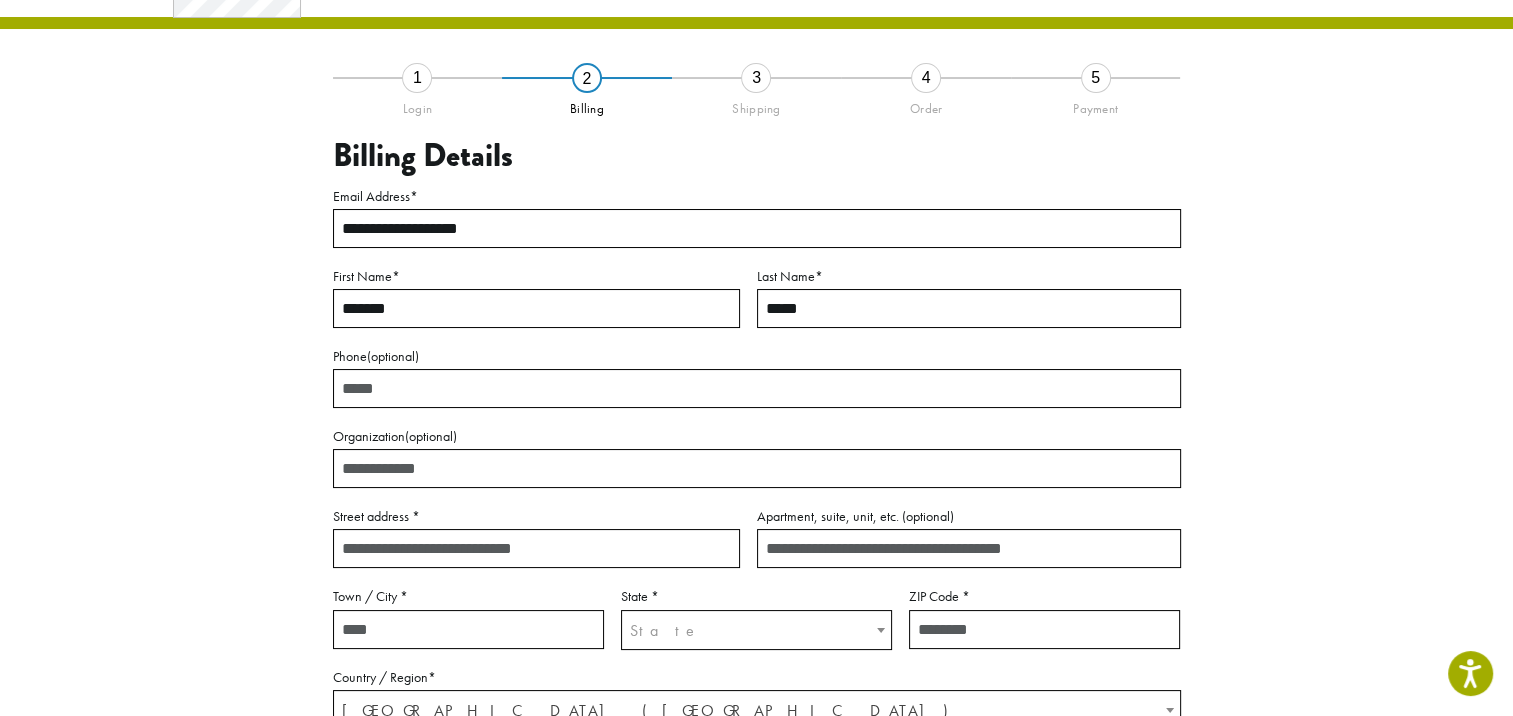 type on "**********" 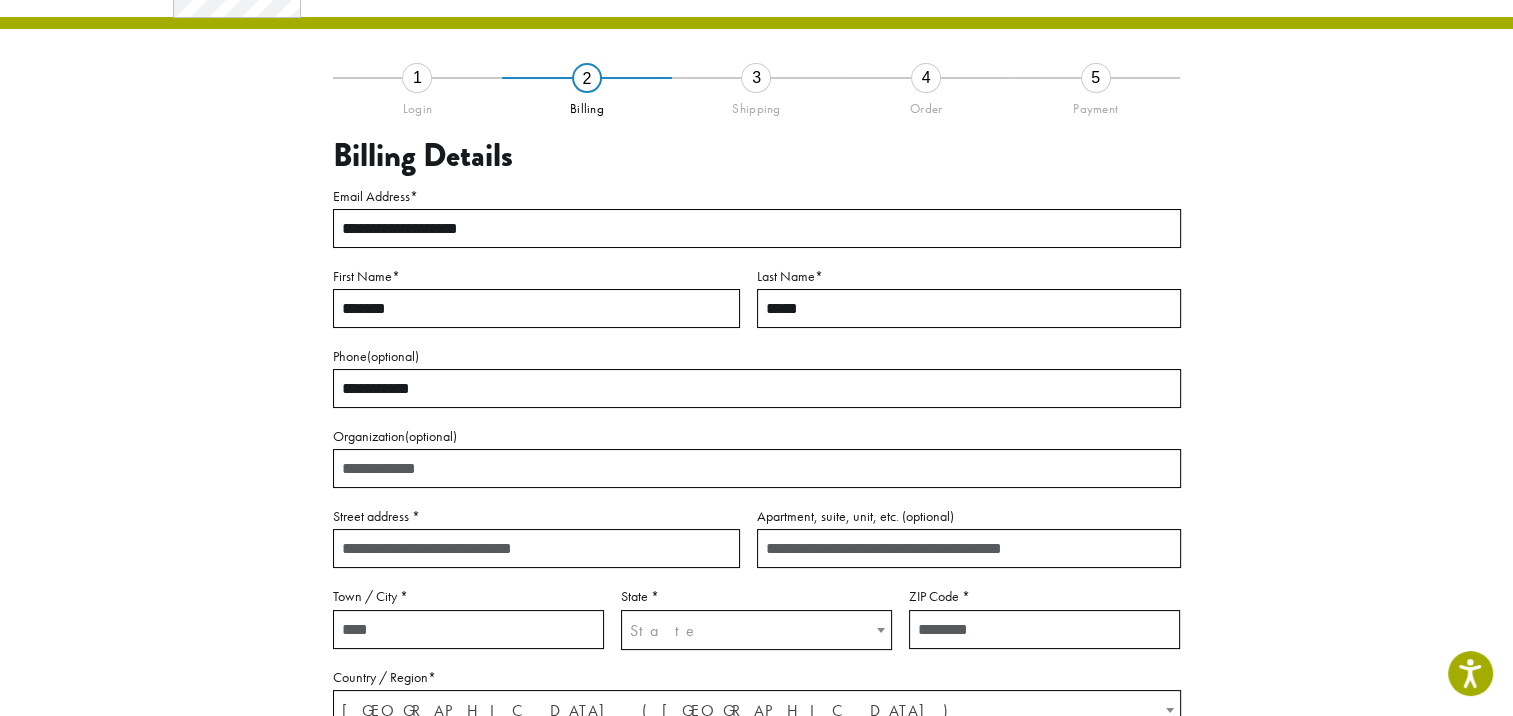 type on "**********" 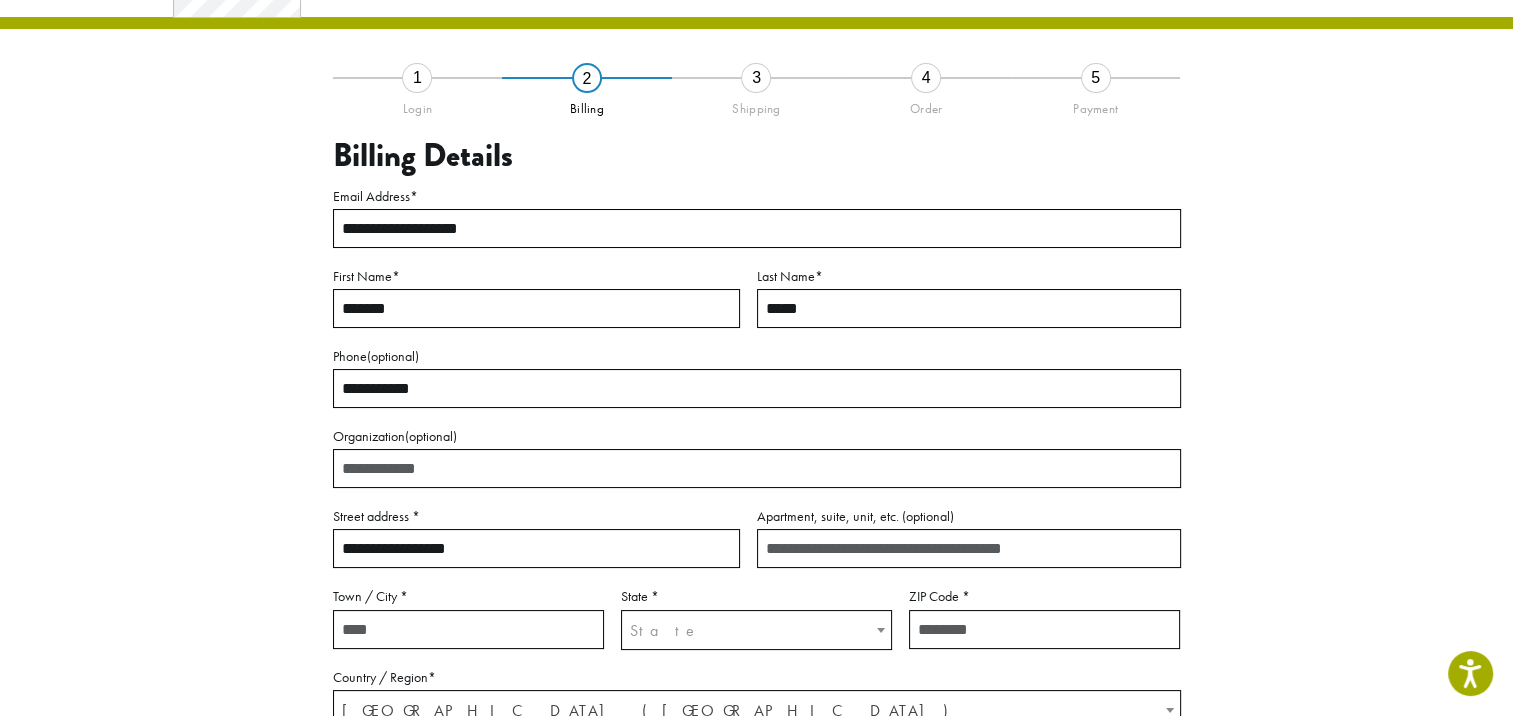 type on "*******" 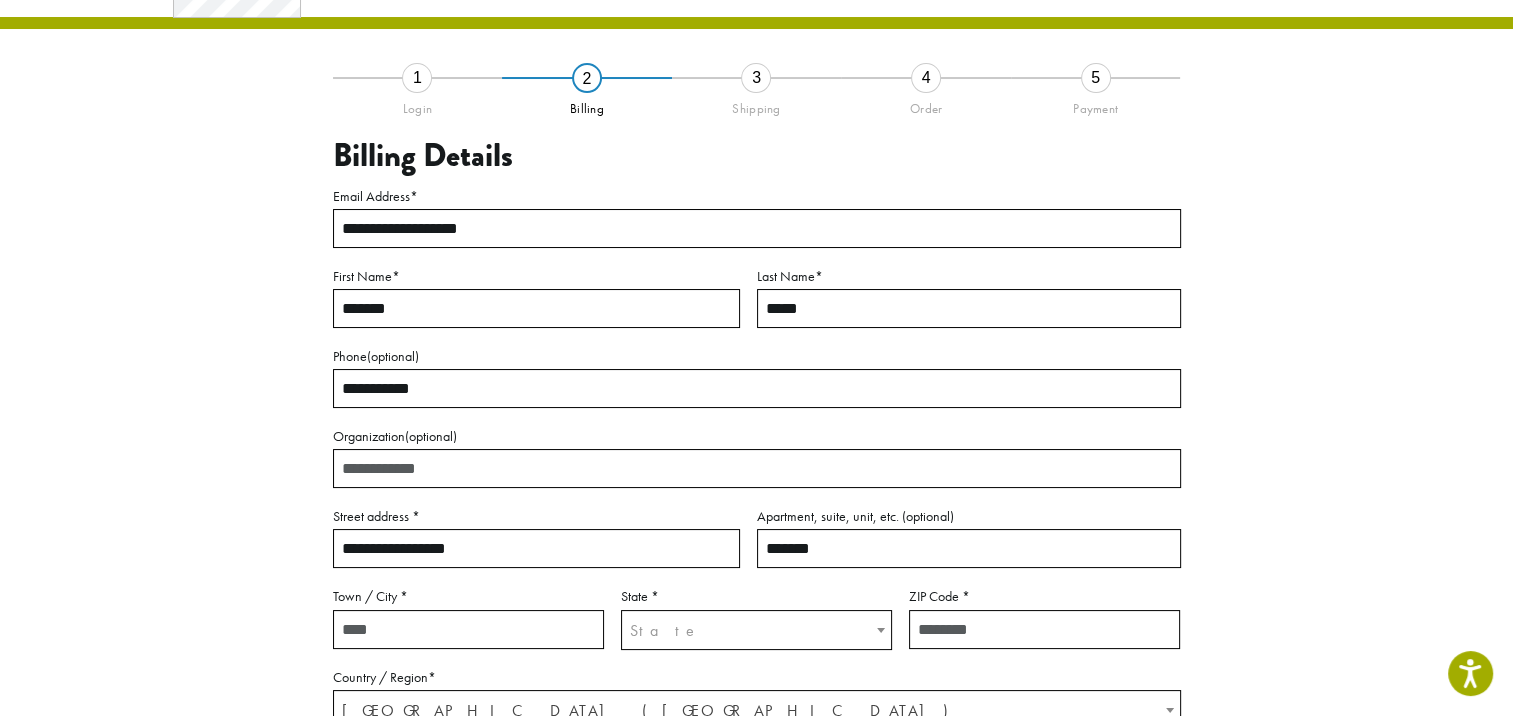 type on "**********" 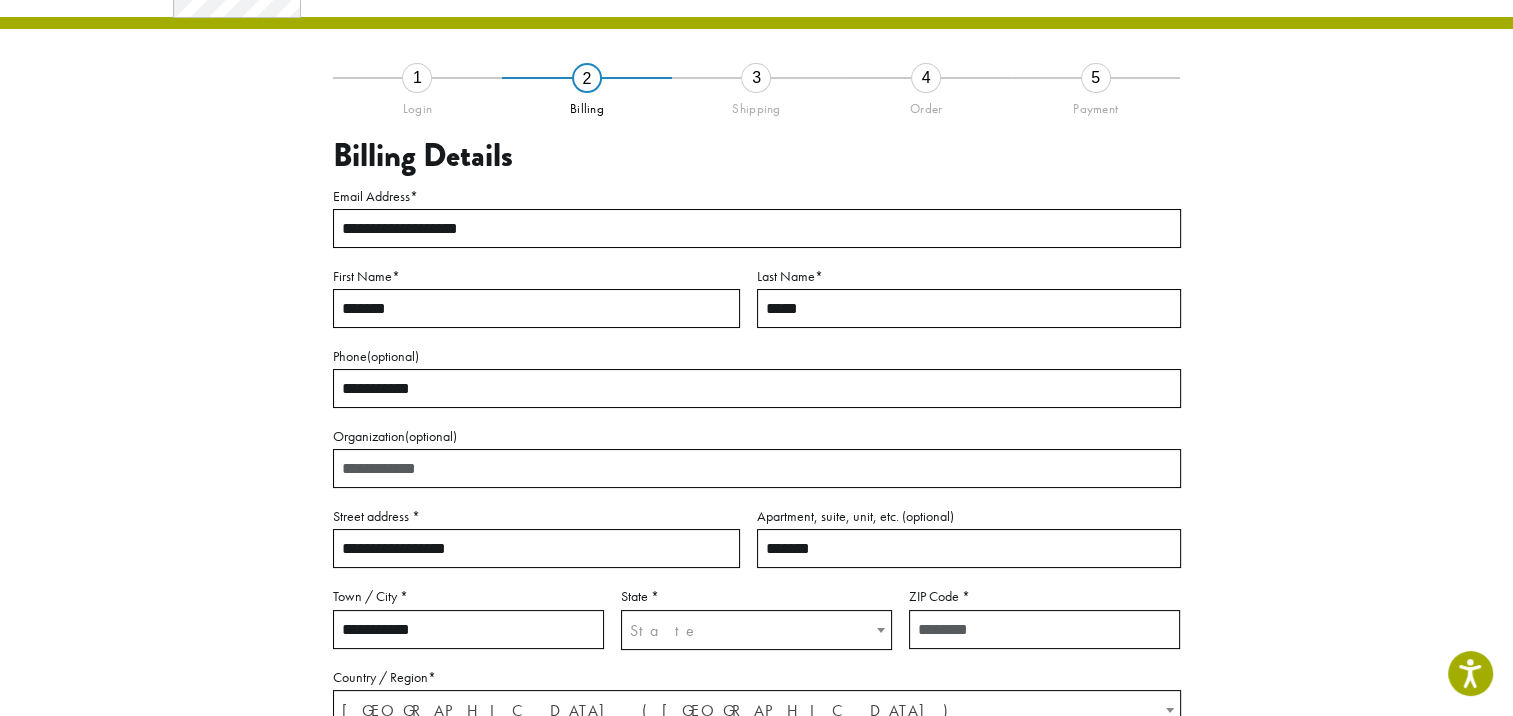 select on "**" 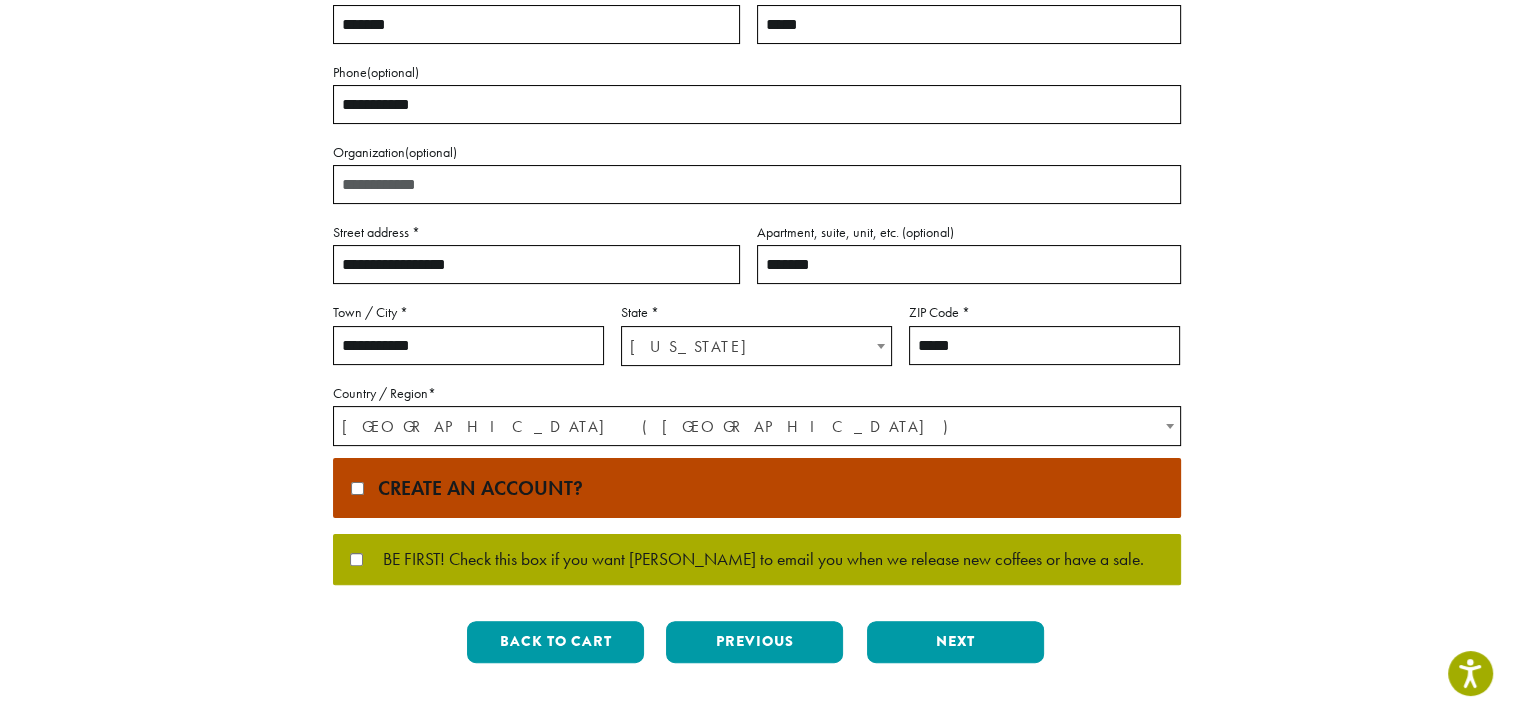 scroll, scrollTop: 393, scrollLeft: 0, axis: vertical 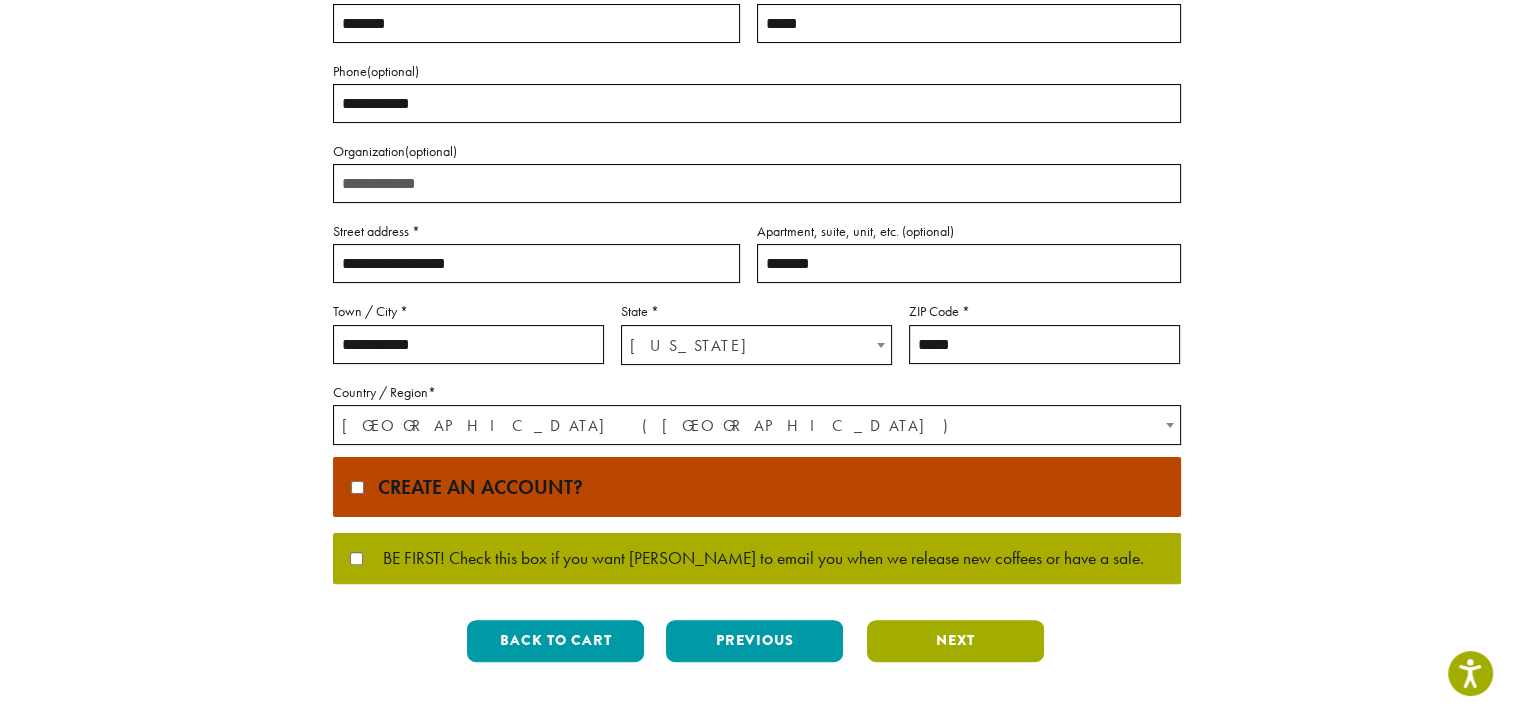 click on "Next" at bounding box center [955, 641] 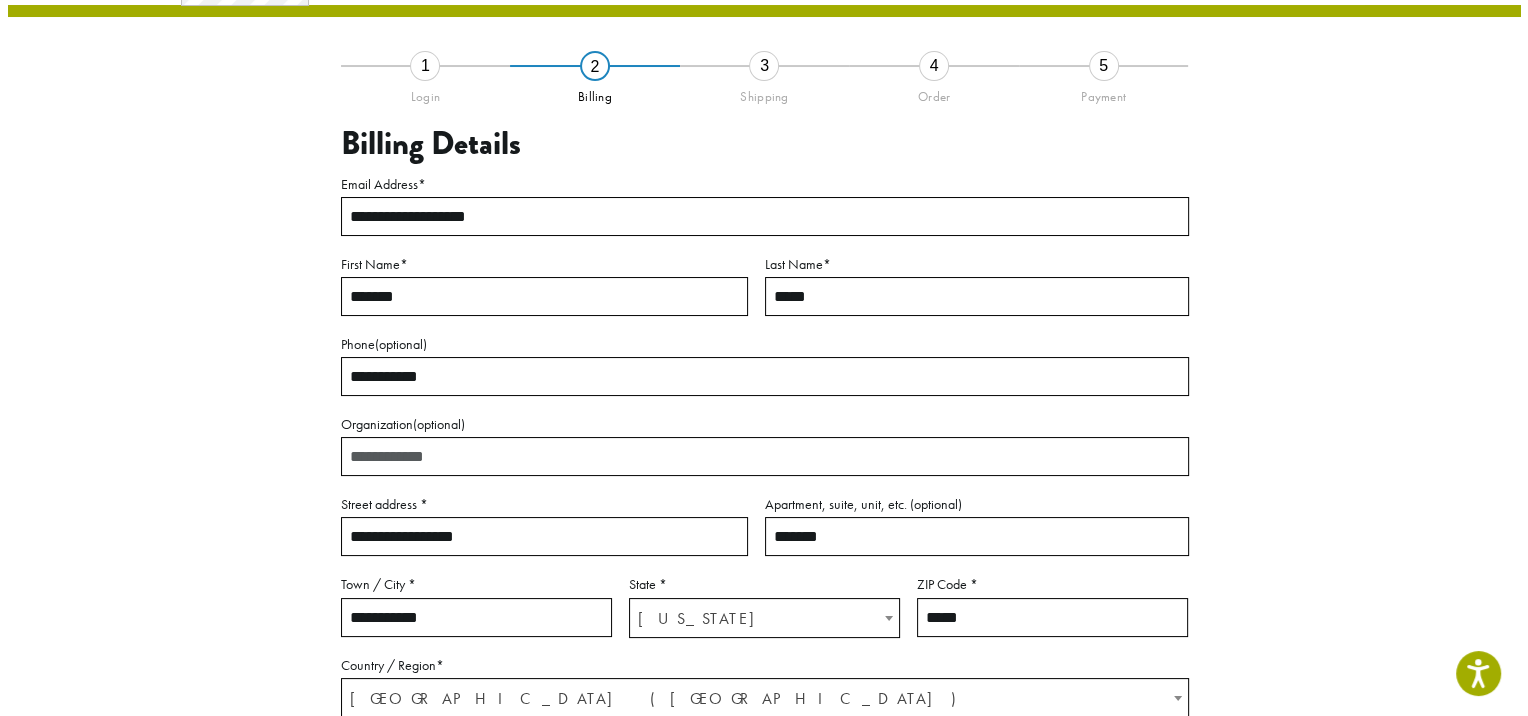 scroll, scrollTop: 114, scrollLeft: 0, axis: vertical 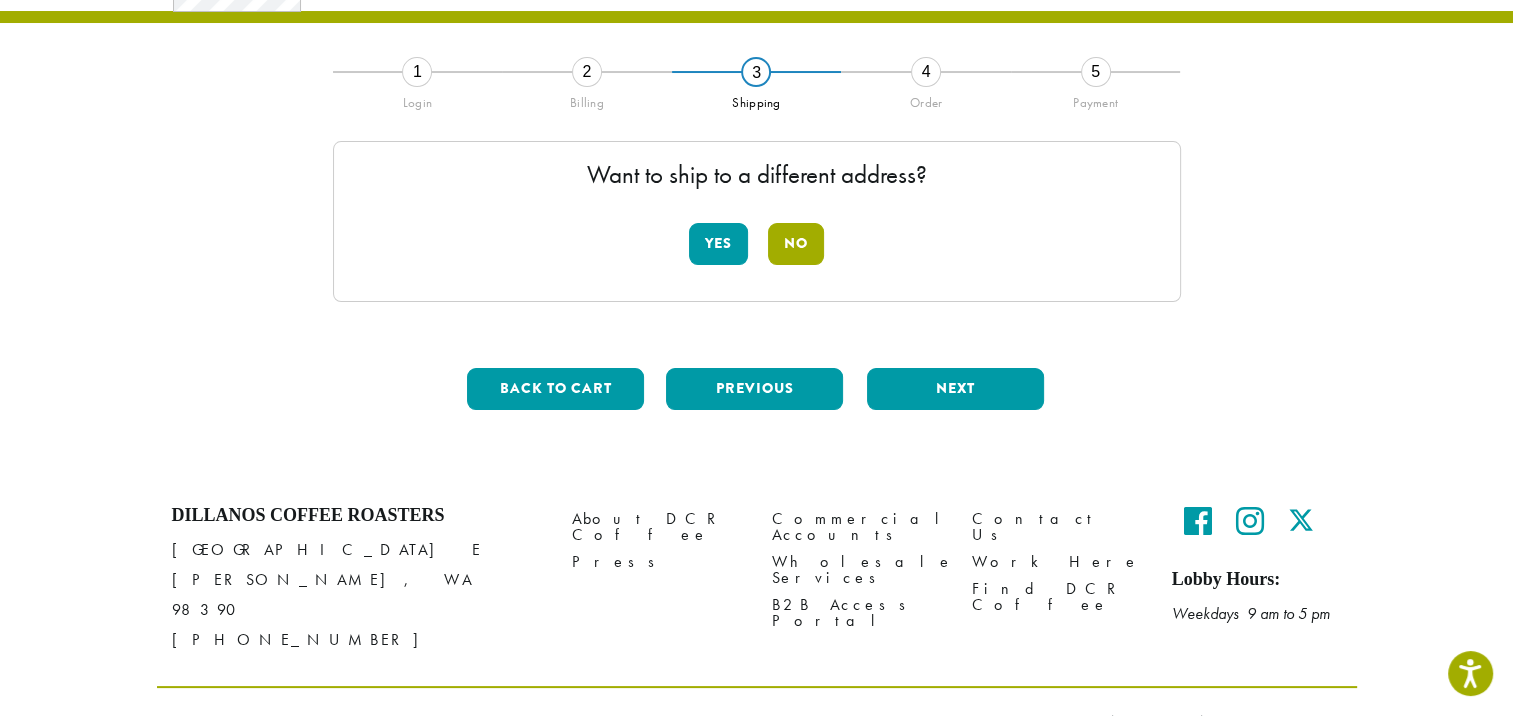 click on "No" at bounding box center (796, 244) 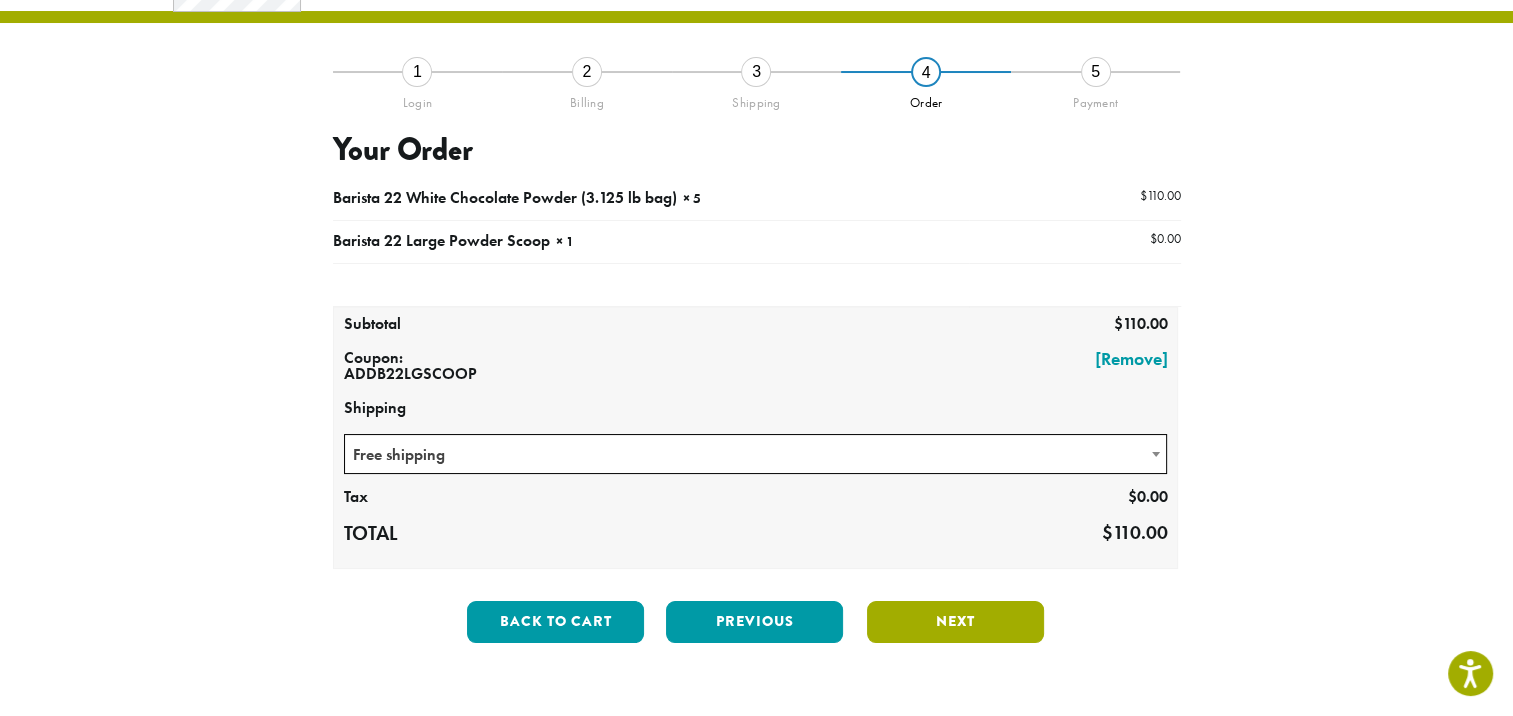click on "Next" at bounding box center (955, 622) 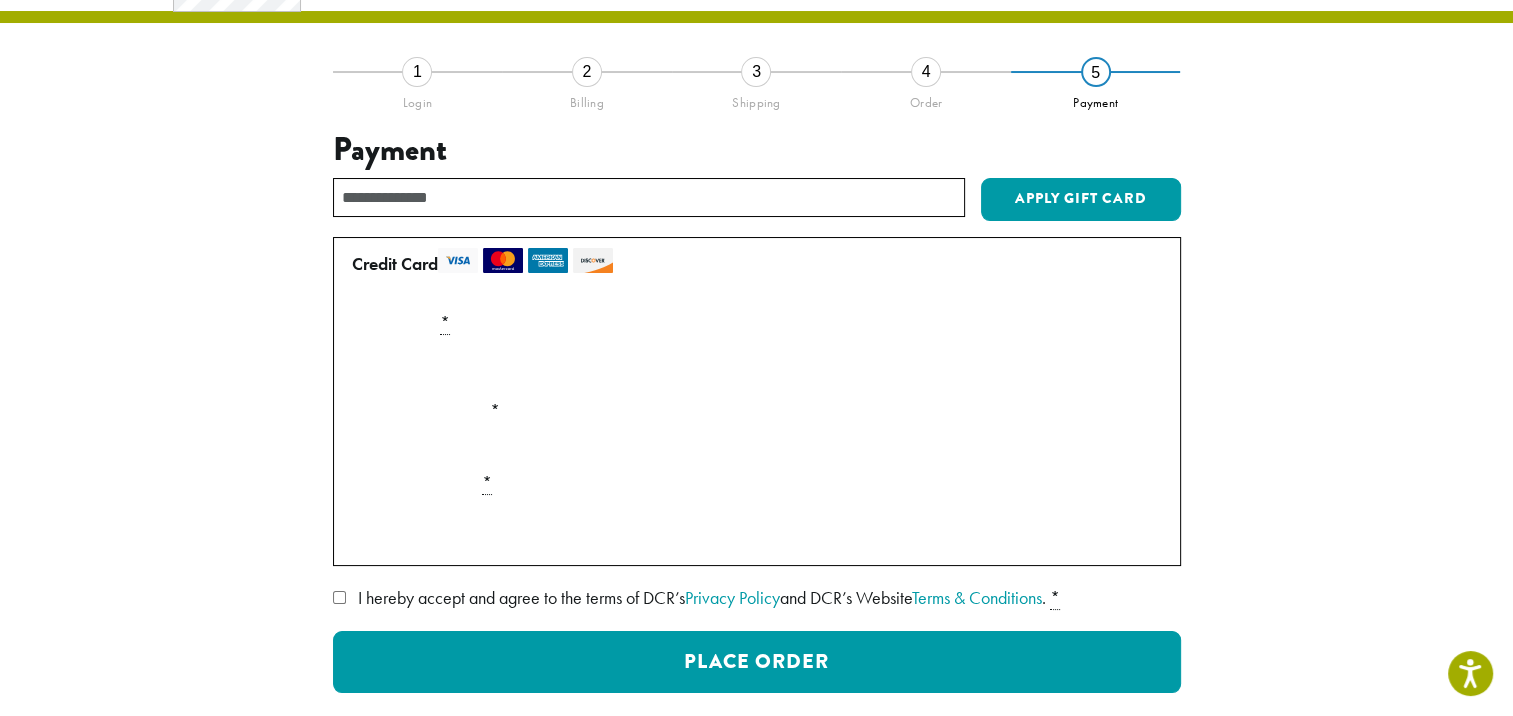 click at bounding box center [757, 367] 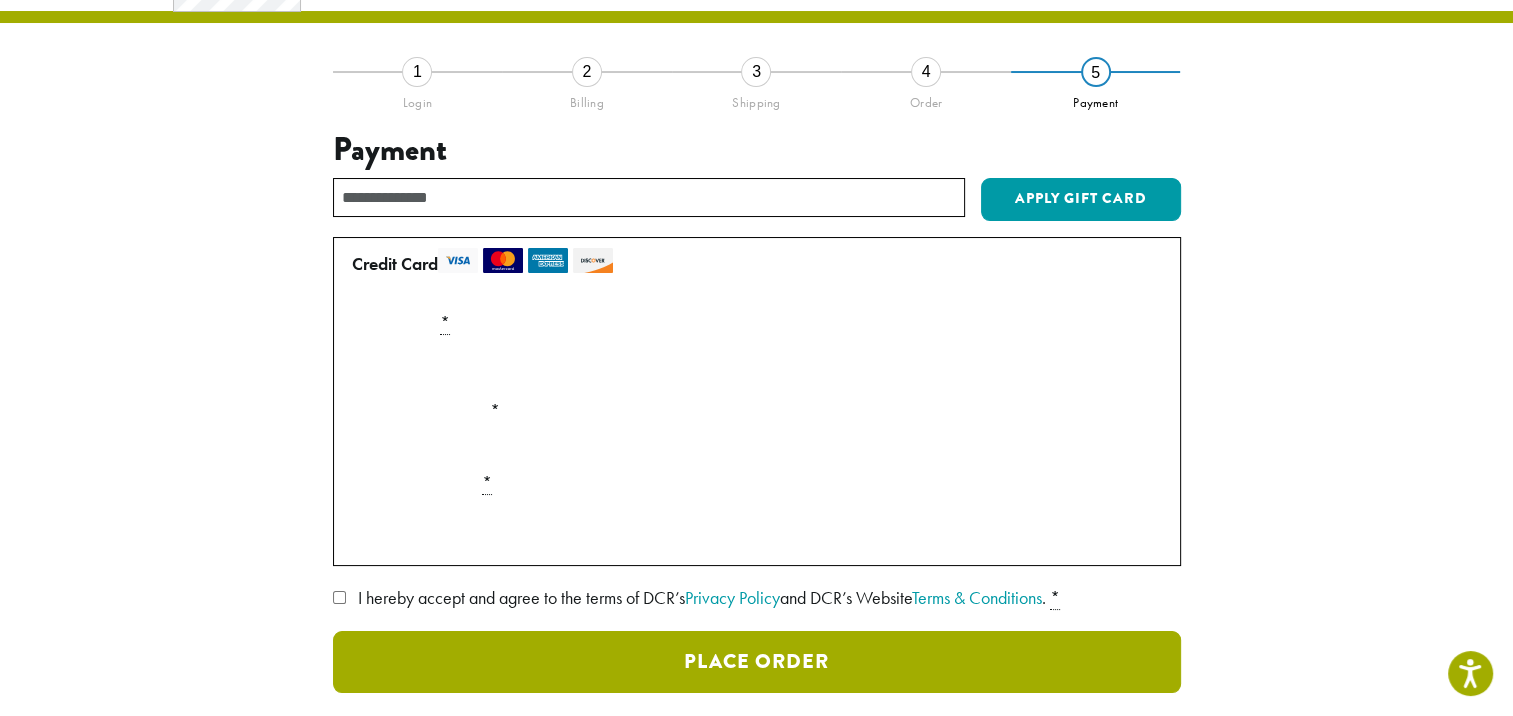 click on "Place Order" at bounding box center [757, 662] 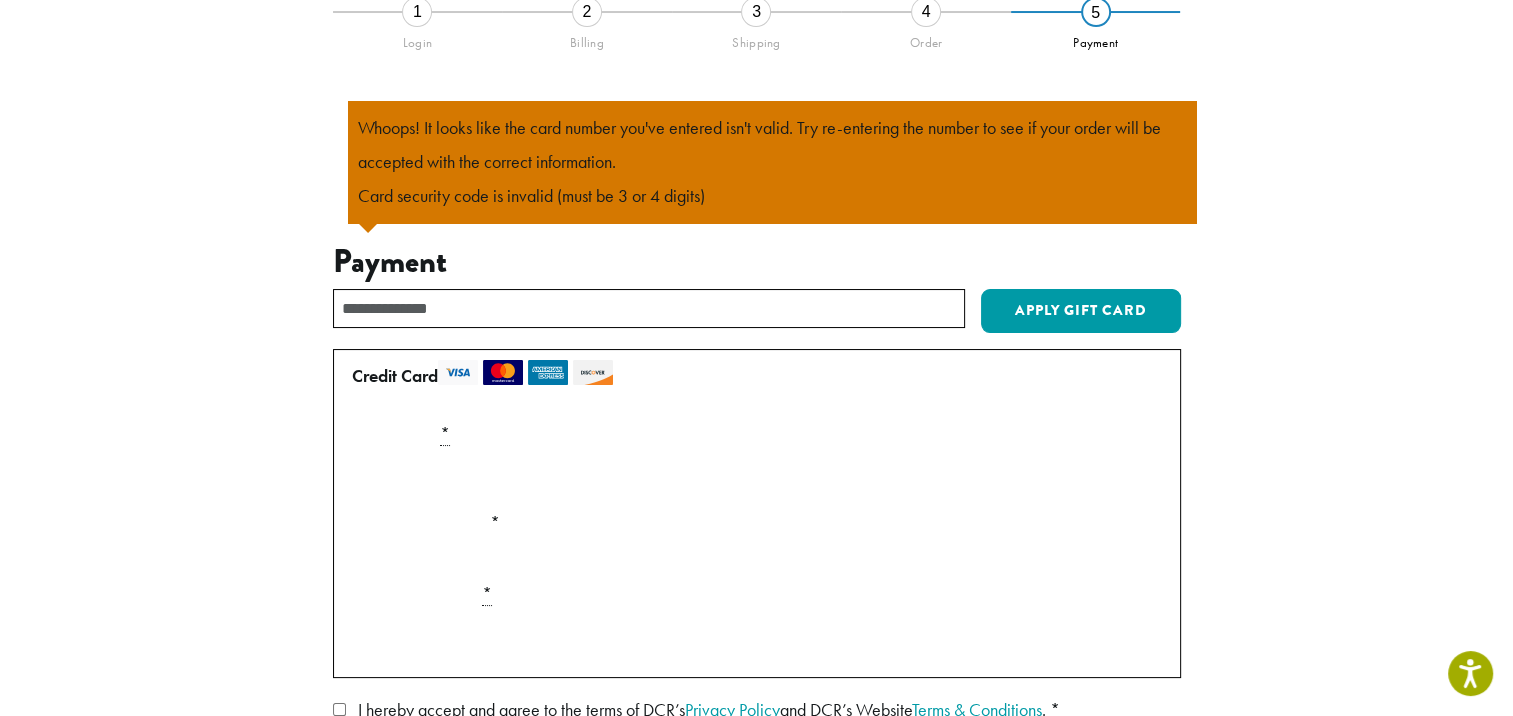 scroll, scrollTop: 175, scrollLeft: 0, axis: vertical 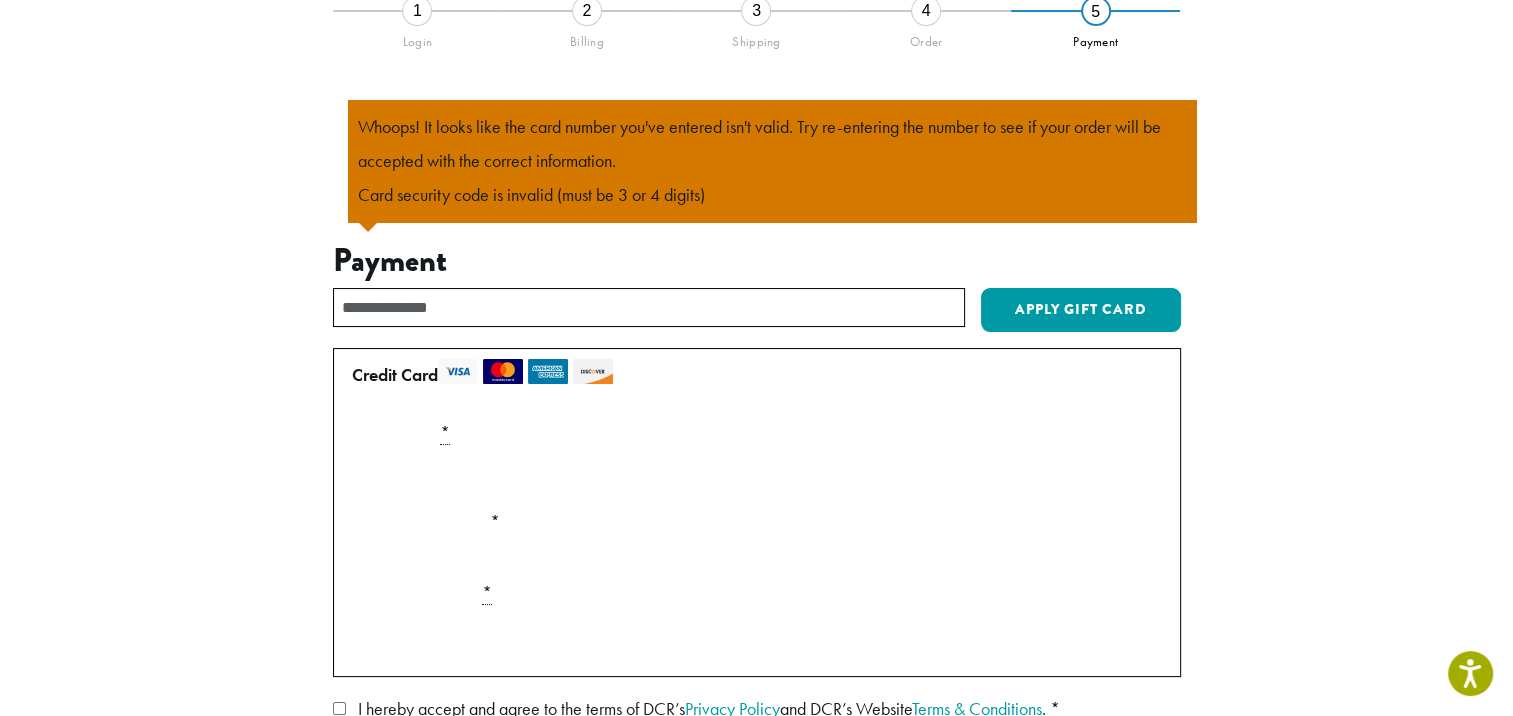 click at bounding box center (757, 478) 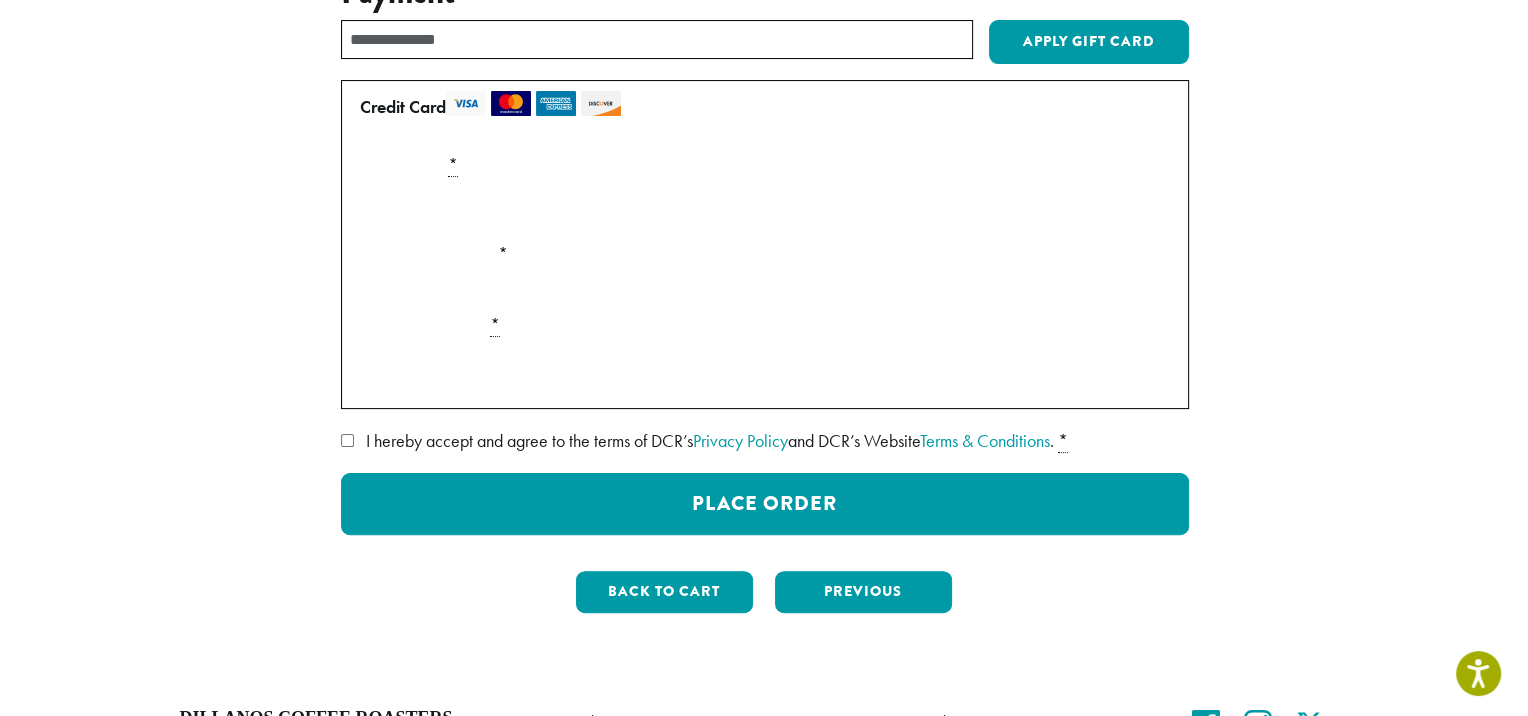 scroll, scrollTop: 444, scrollLeft: 0, axis: vertical 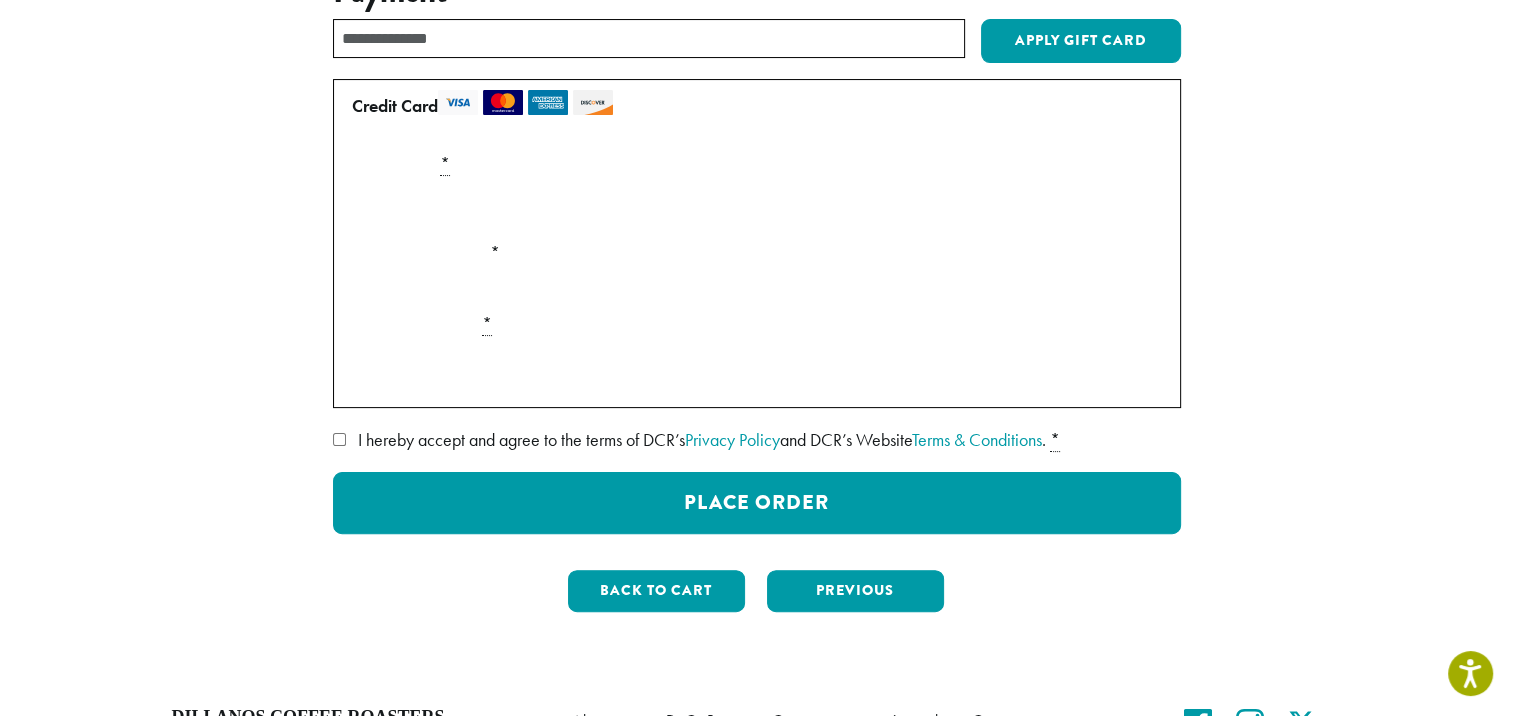 click on "I hereby accept and agree to the terms of DCR’s  Privacy Policy  and DCR’s Website  Terms & Conditions .   *" at bounding box center (757, 440) 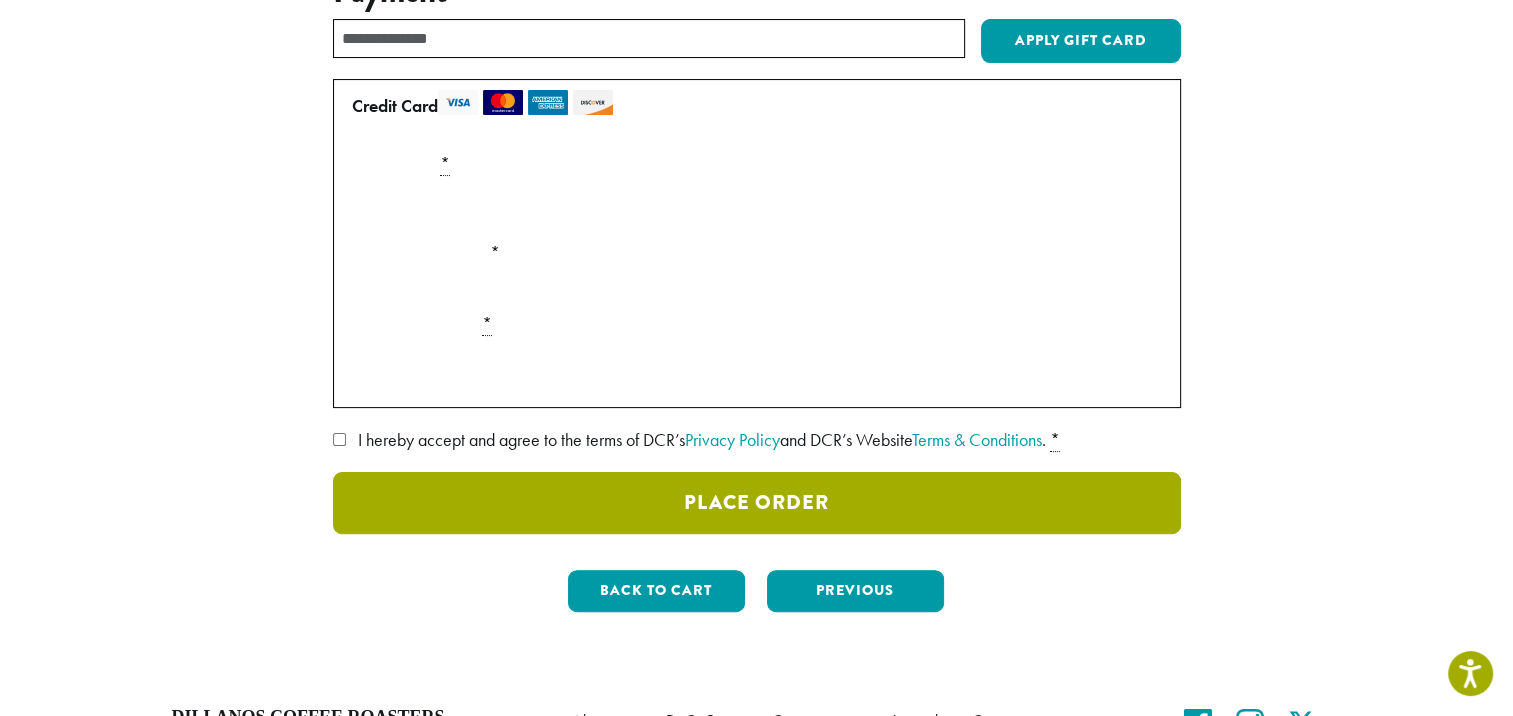 click on "Place Order" at bounding box center (757, 503) 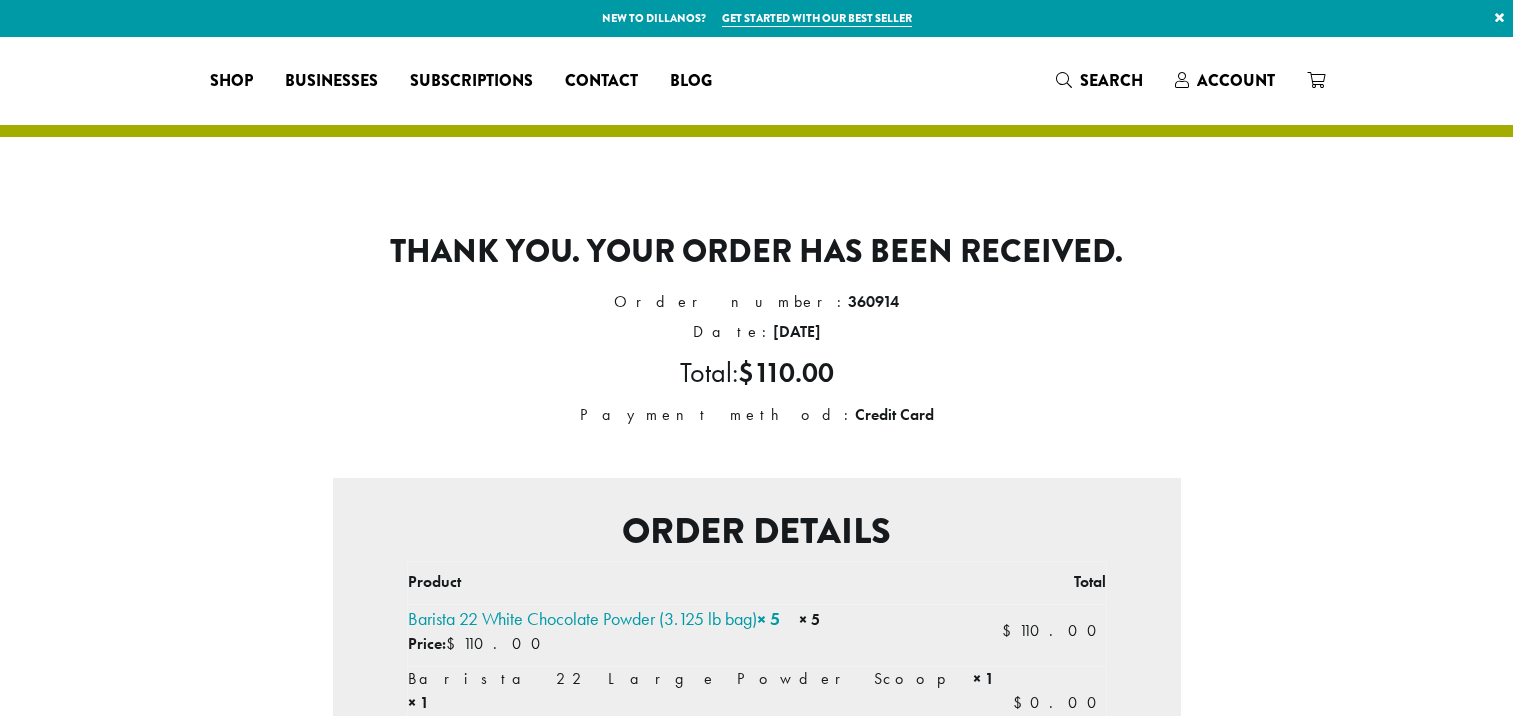 scroll, scrollTop: 0, scrollLeft: 0, axis: both 